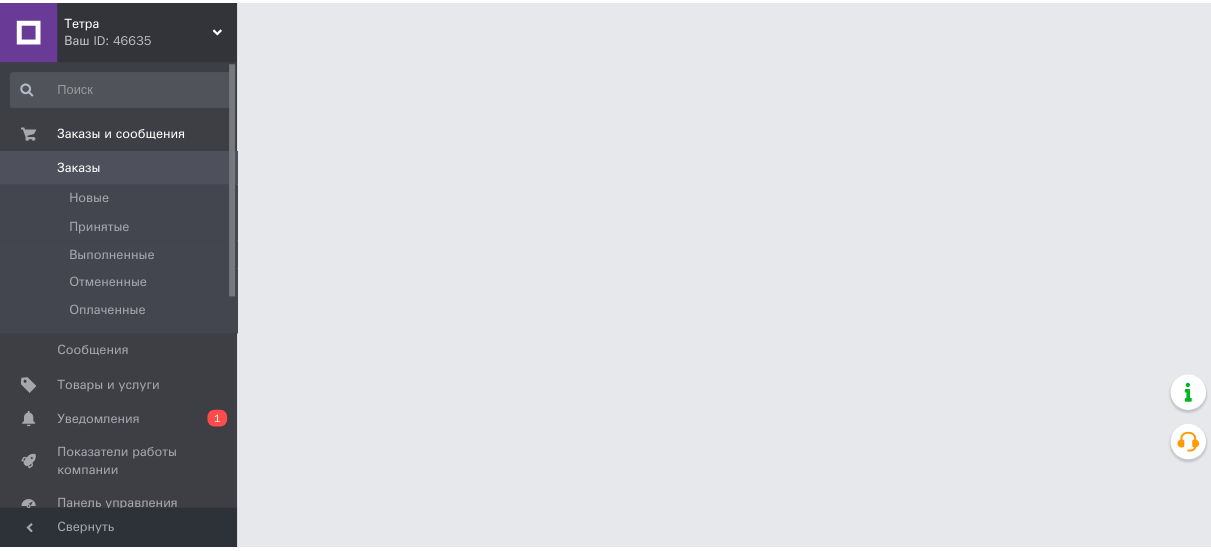 scroll, scrollTop: 0, scrollLeft: 0, axis: both 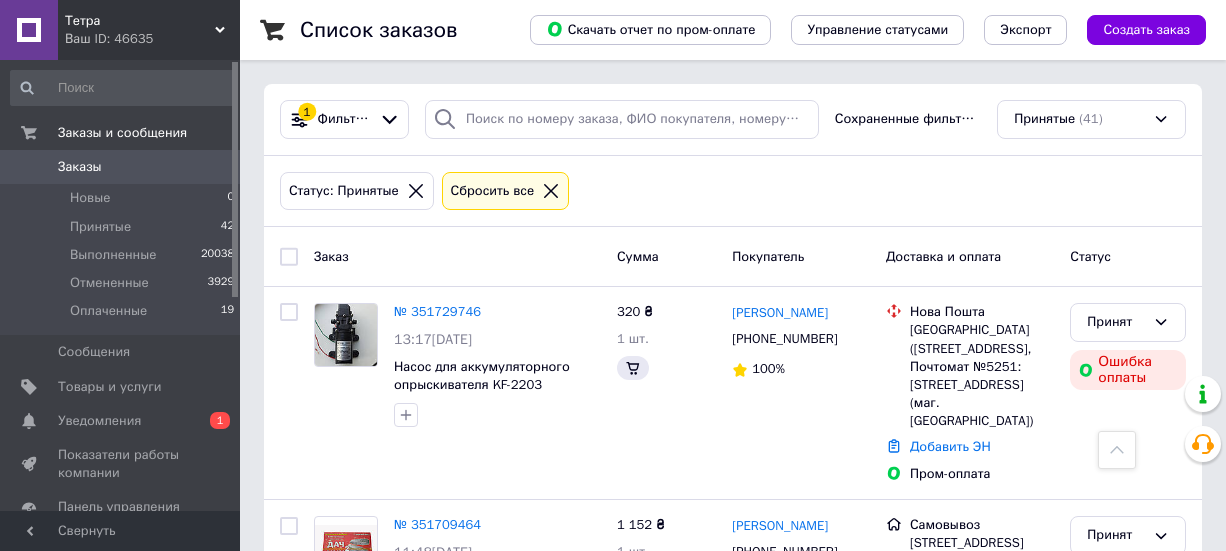 drag, startPoint x: 294, startPoint y: 312, endPoint x: 170, endPoint y: 415, distance: 161.19864 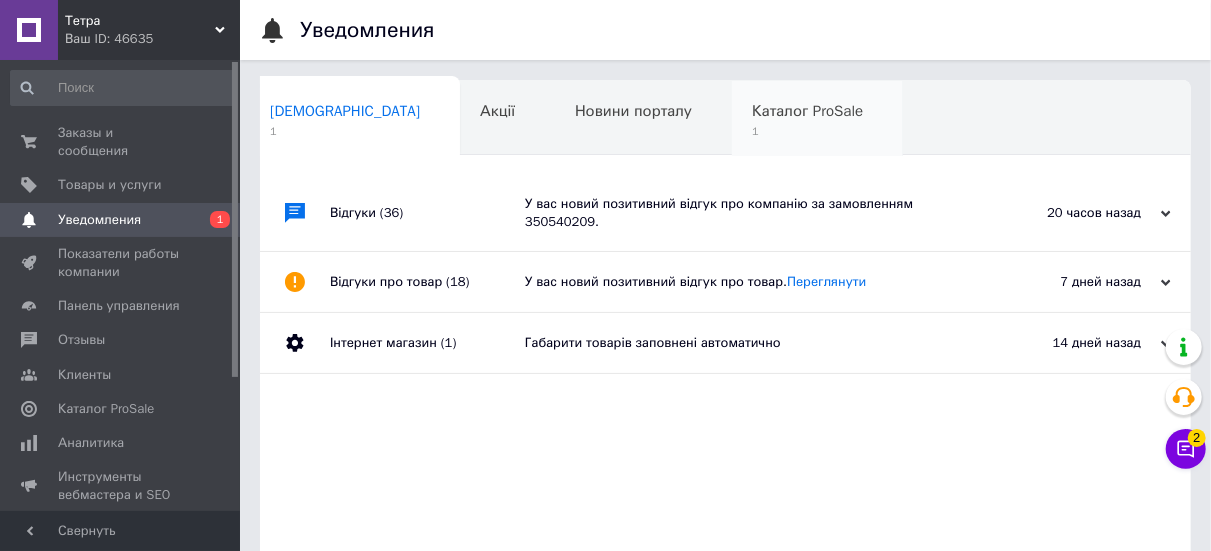 scroll, scrollTop: 0, scrollLeft: 20, axis: horizontal 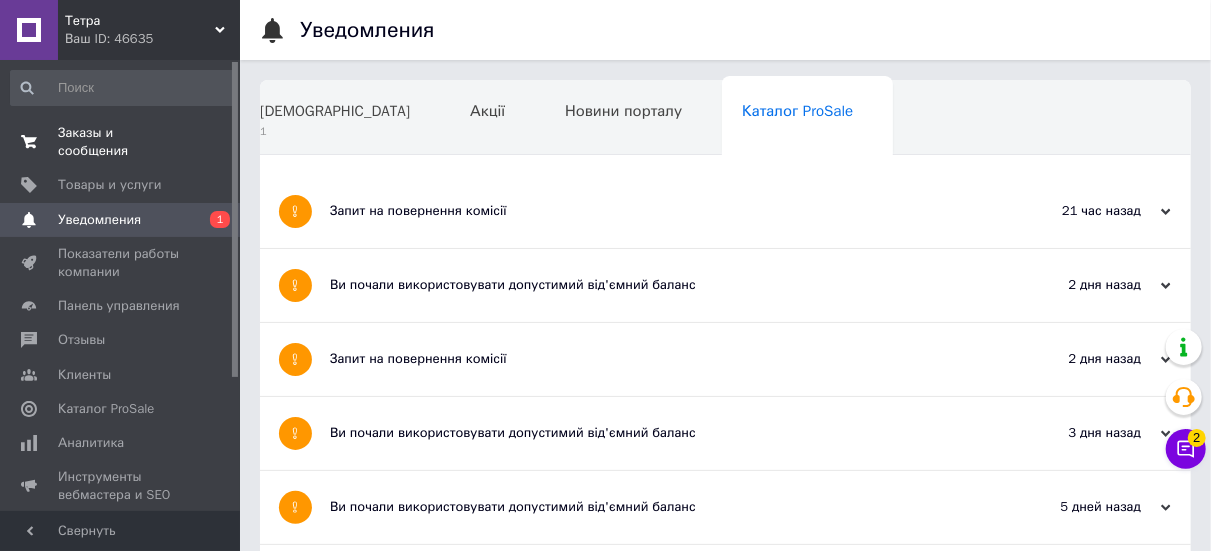 click on "Заказы и сообщения" at bounding box center (121, 142) 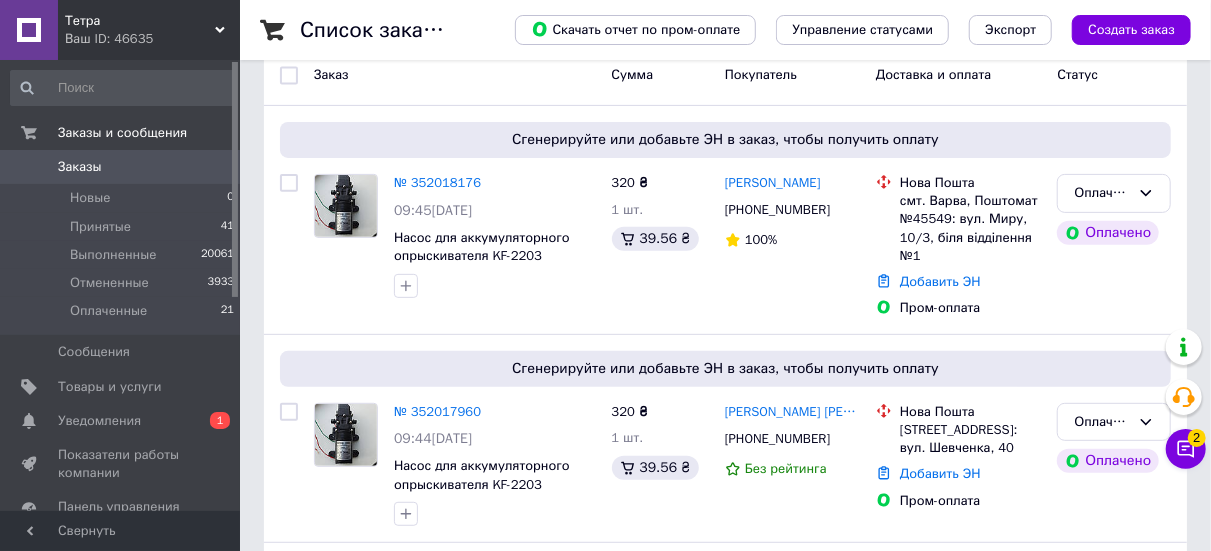 scroll, scrollTop: 300, scrollLeft: 0, axis: vertical 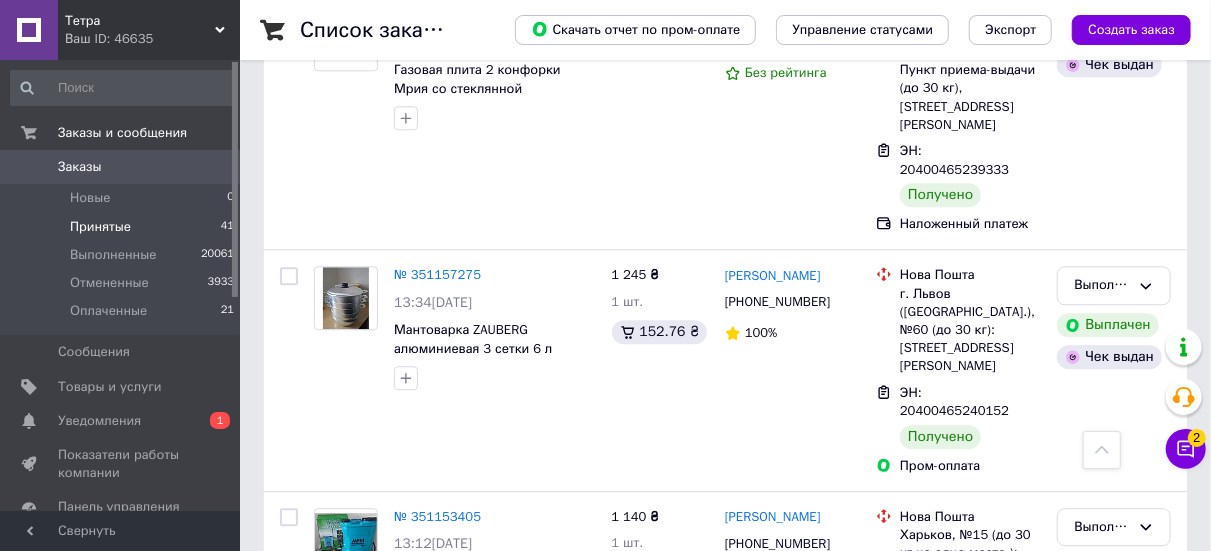 click on "Принятые 41" at bounding box center [123, 227] 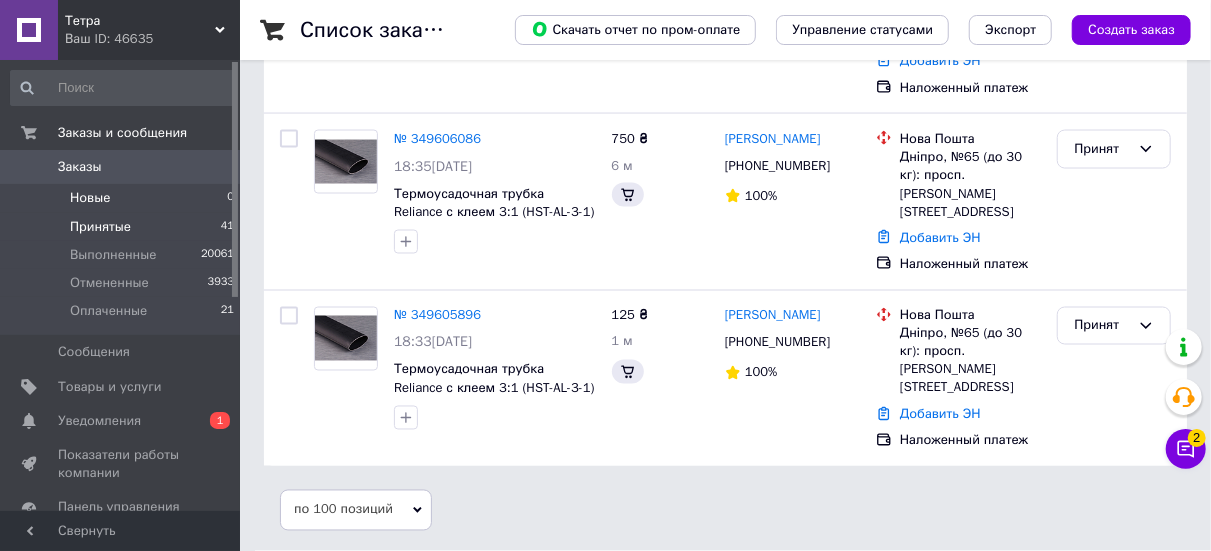 scroll, scrollTop: 0, scrollLeft: 0, axis: both 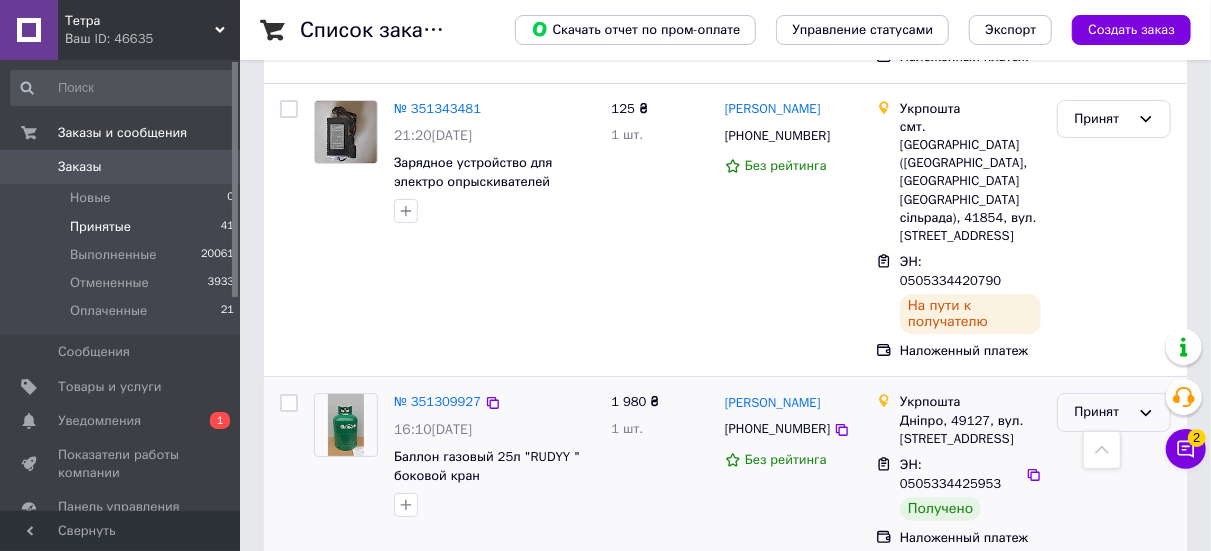 click on "Принят" at bounding box center (1102, 412) 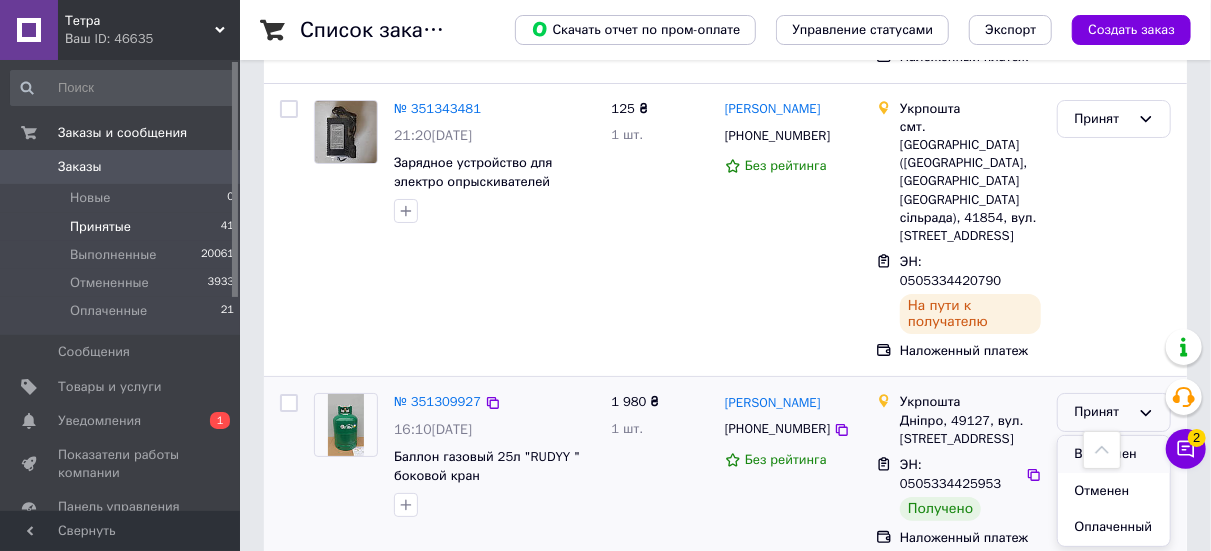 click on "Выполнен" at bounding box center [1114, 454] 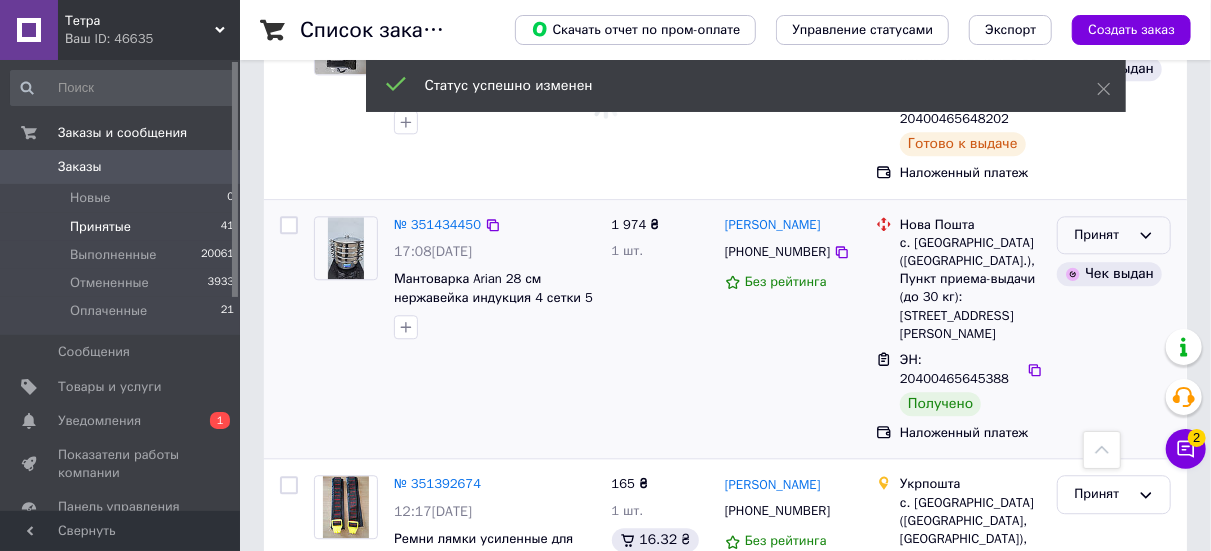 scroll, scrollTop: 5802, scrollLeft: 0, axis: vertical 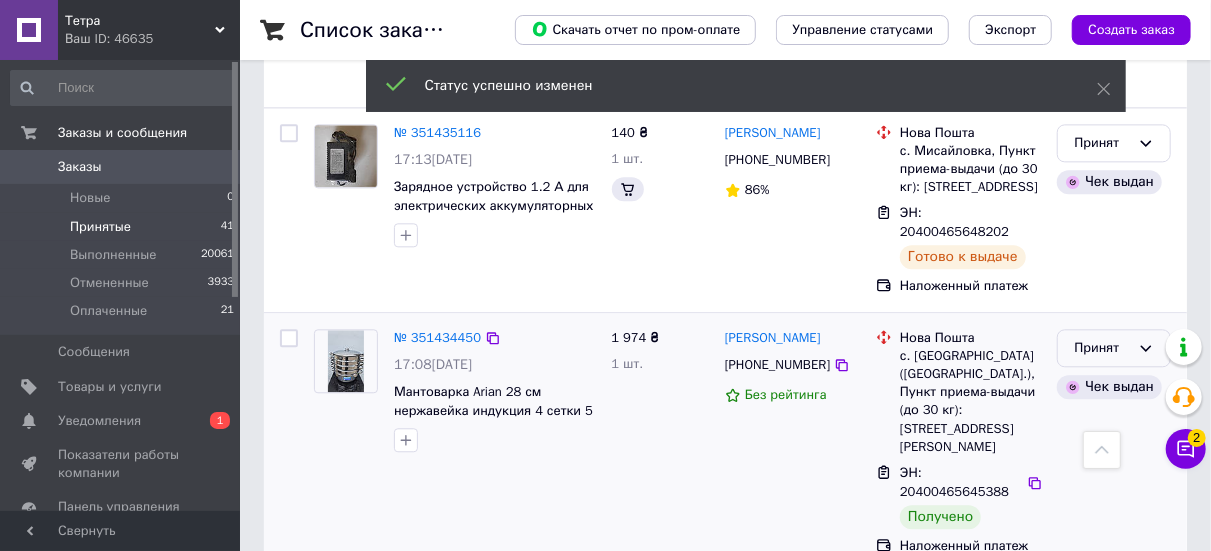 drag, startPoint x: 1114, startPoint y: 244, endPoint x: 1121, endPoint y: 229, distance: 16.552946 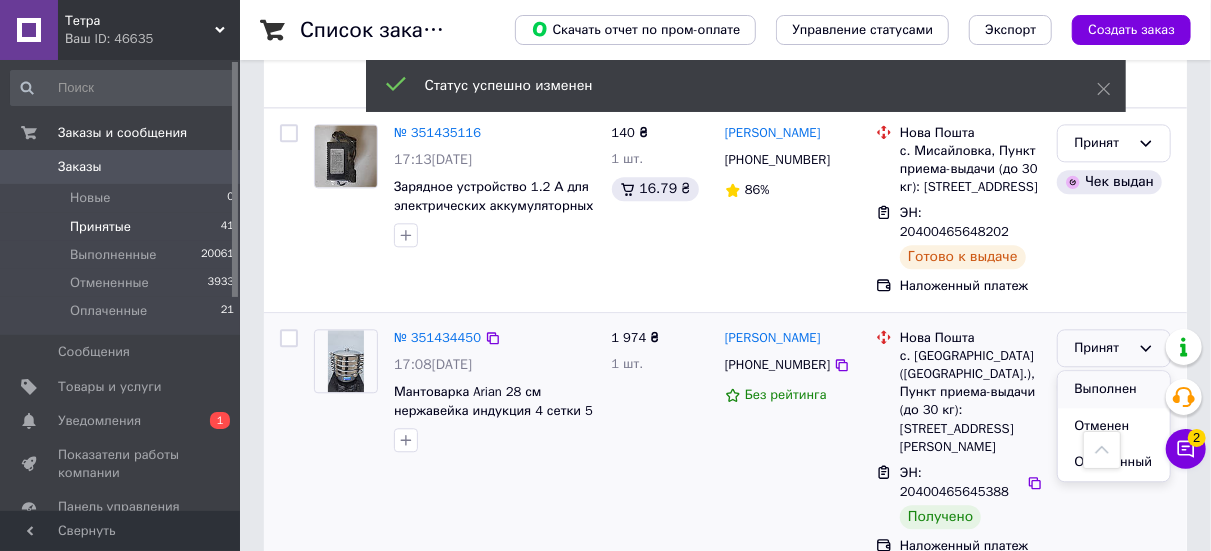 click on "Выполнен" at bounding box center (1114, 389) 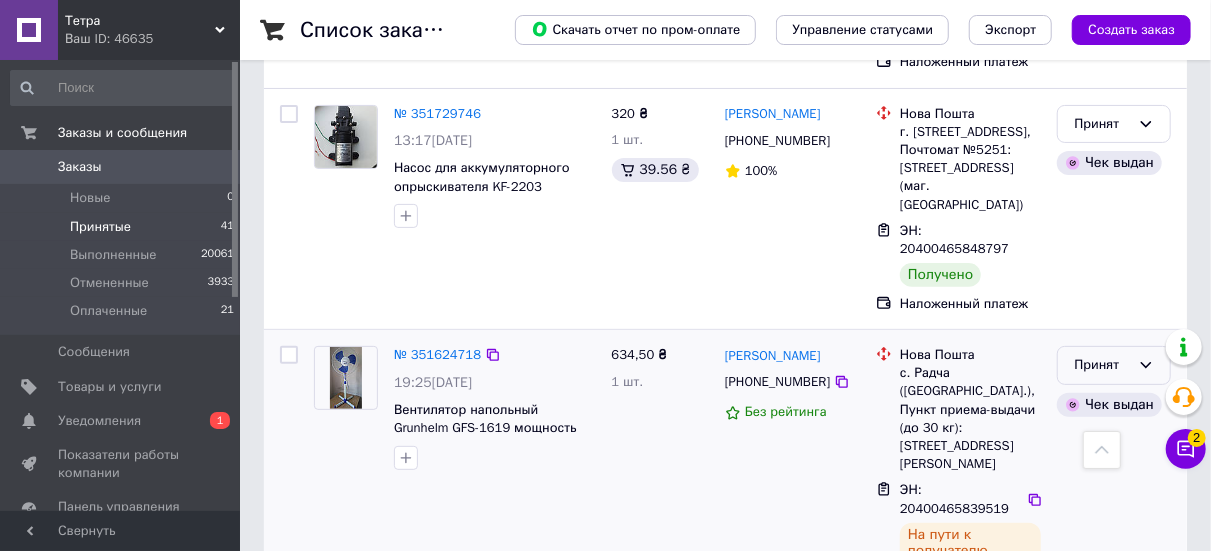 scroll, scrollTop: 3602, scrollLeft: 0, axis: vertical 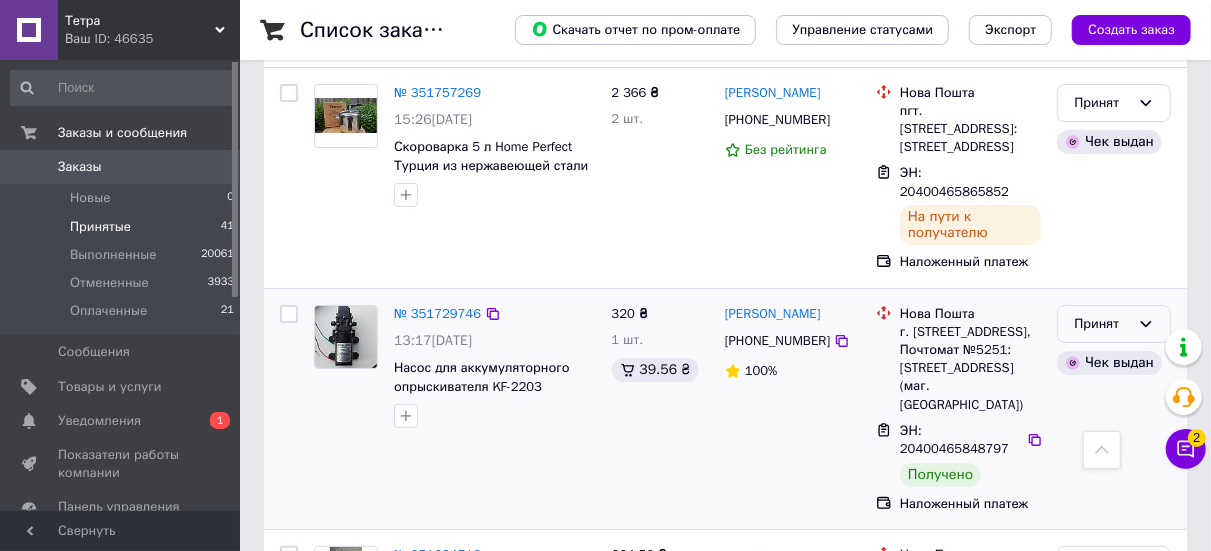 click on "Принят" at bounding box center [1102, 324] 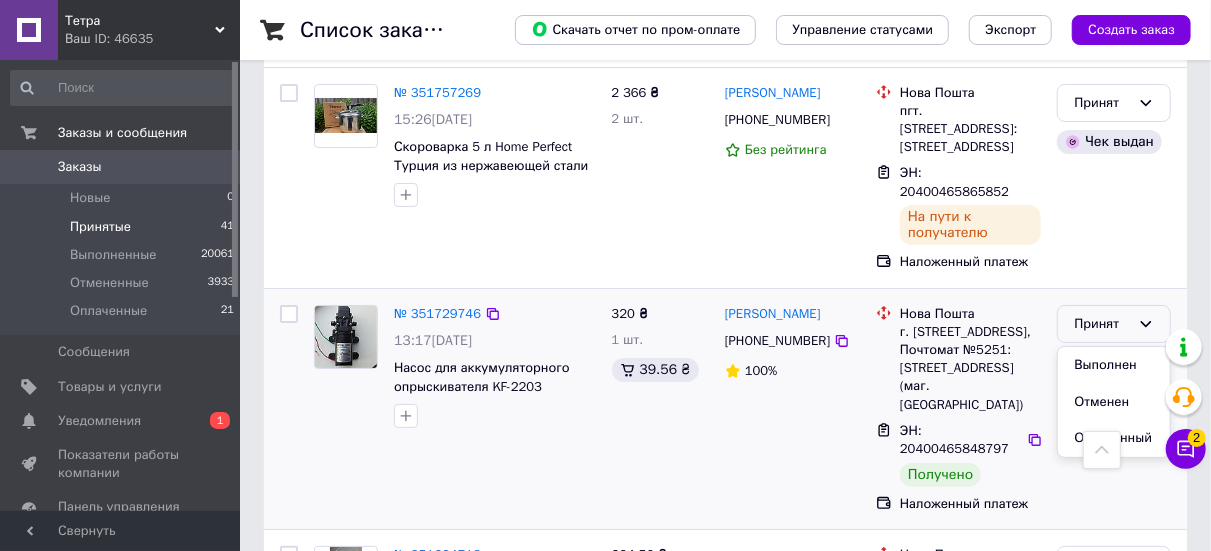 click on "Выполнен" at bounding box center (1114, 365) 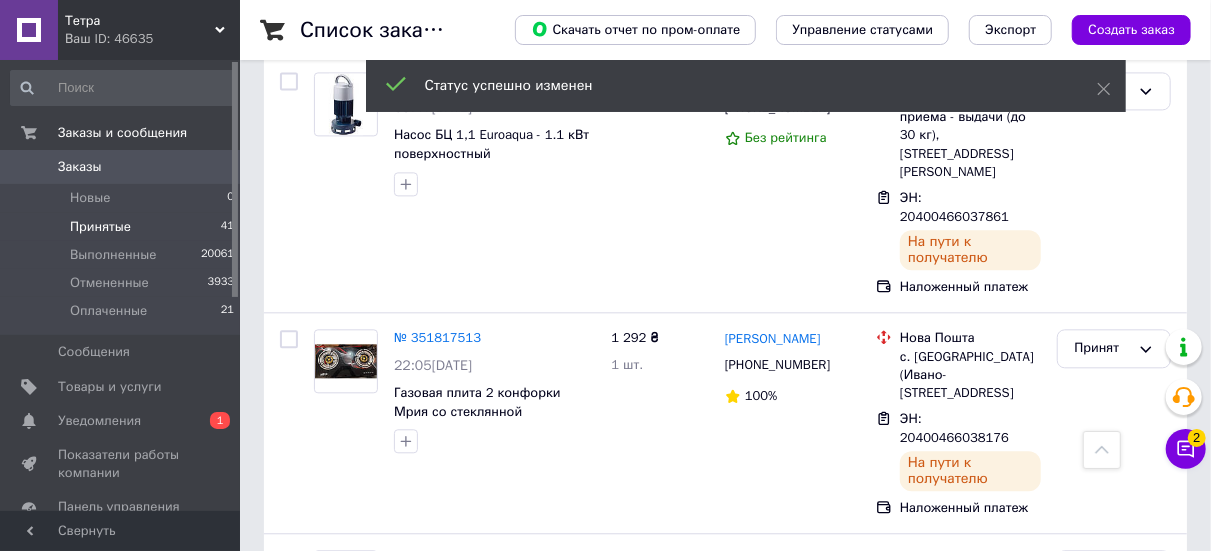 scroll, scrollTop: 2002, scrollLeft: 0, axis: vertical 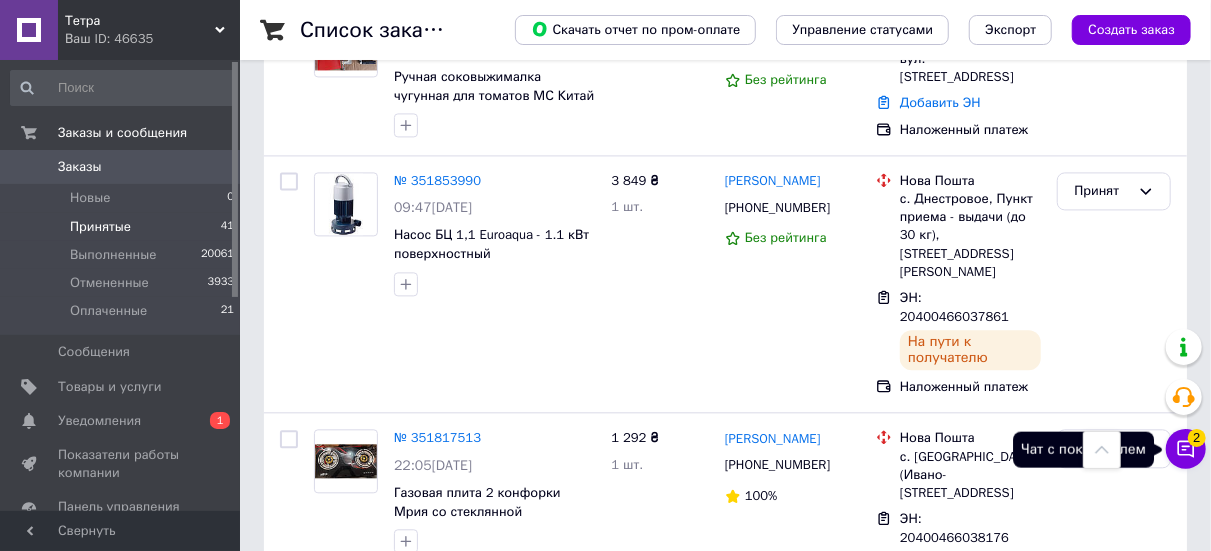 click 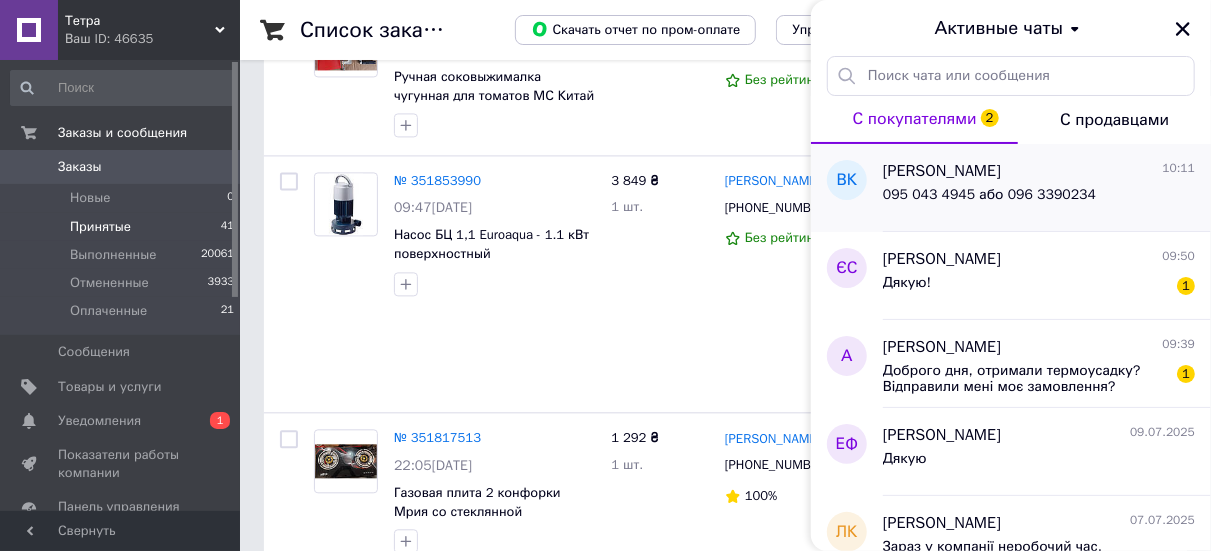 click on "Владислав Копійченко" at bounding box center (942, 171) 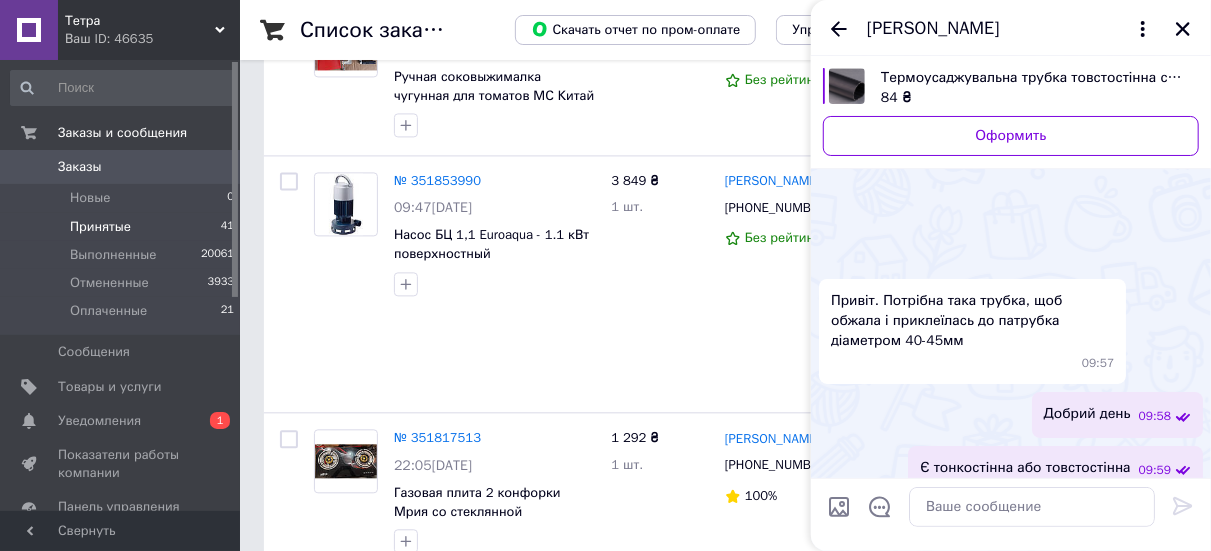scroll, scrollTop: 306, scrollLeft: 0, axis: vertical 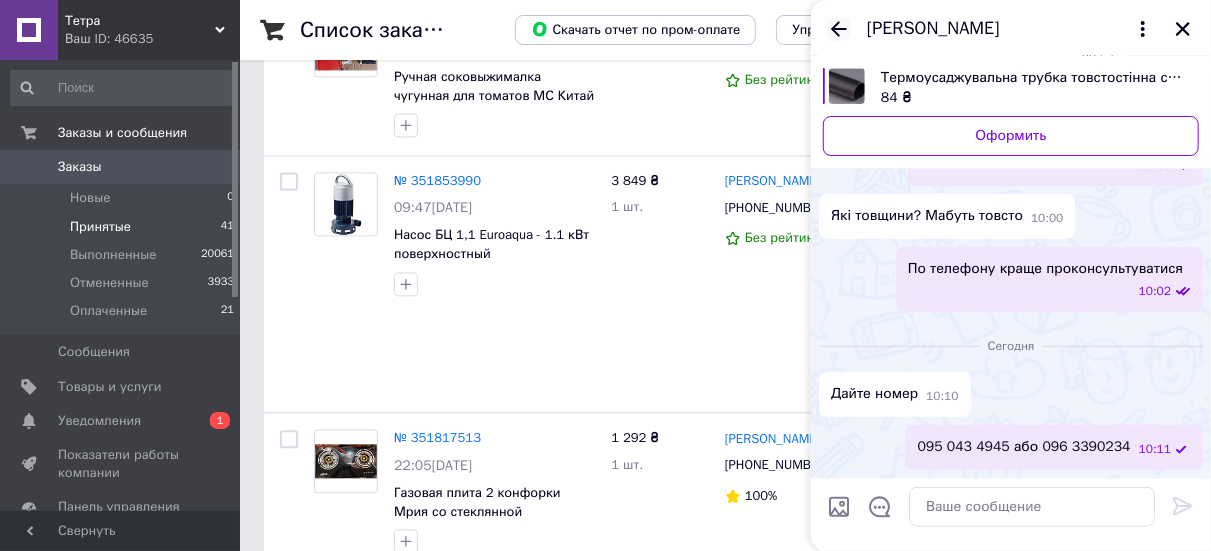 click 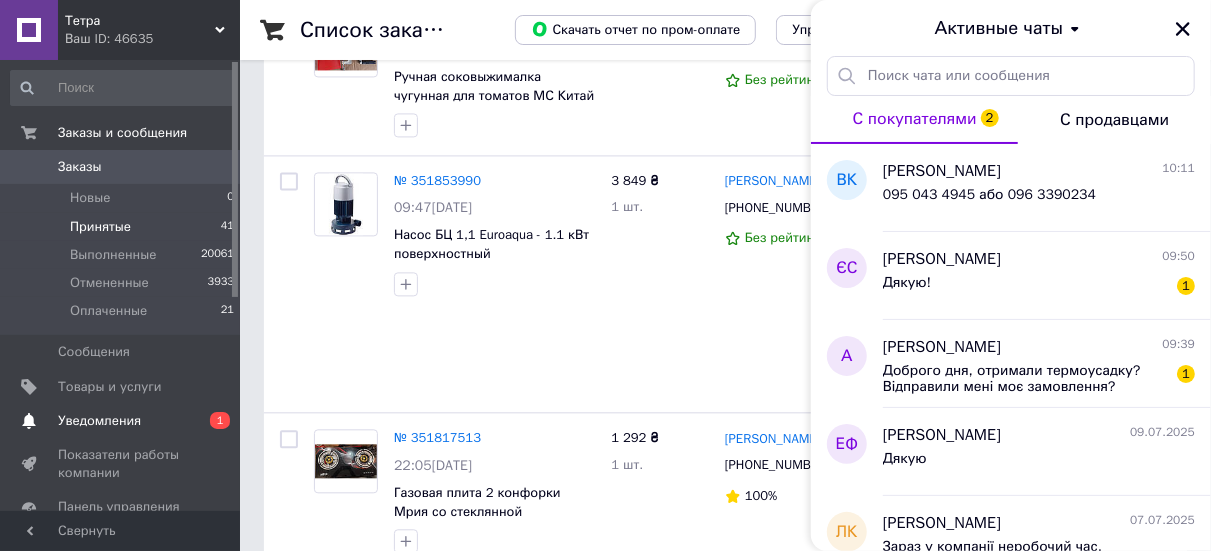 click on "Уведомления" at bounding box center [99, 421] 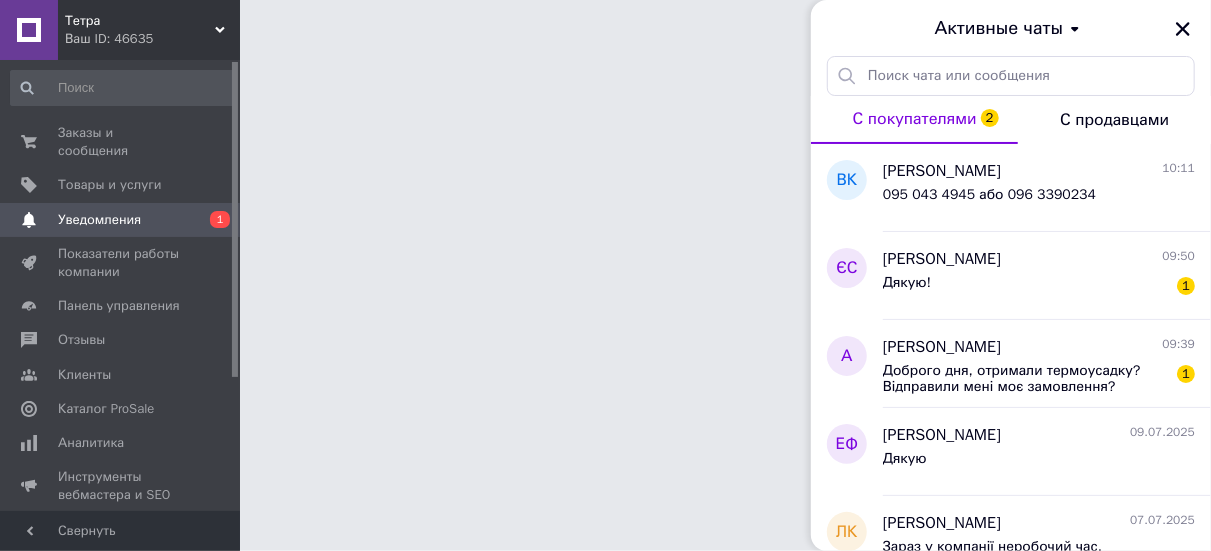 scroll, scrollTop: 0, scrollLeft: 0, axis: both 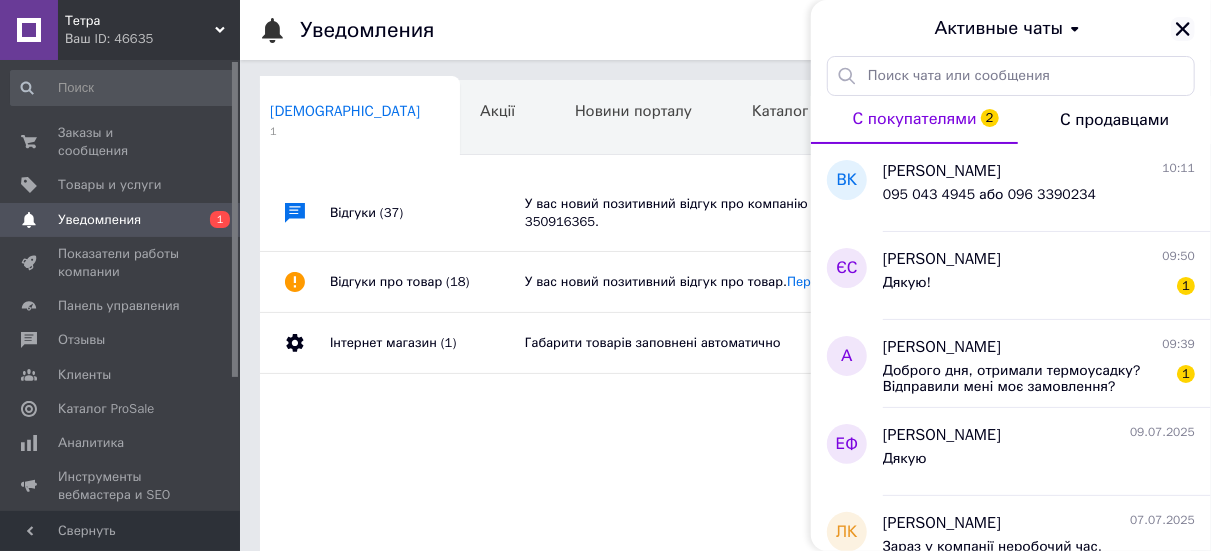 click 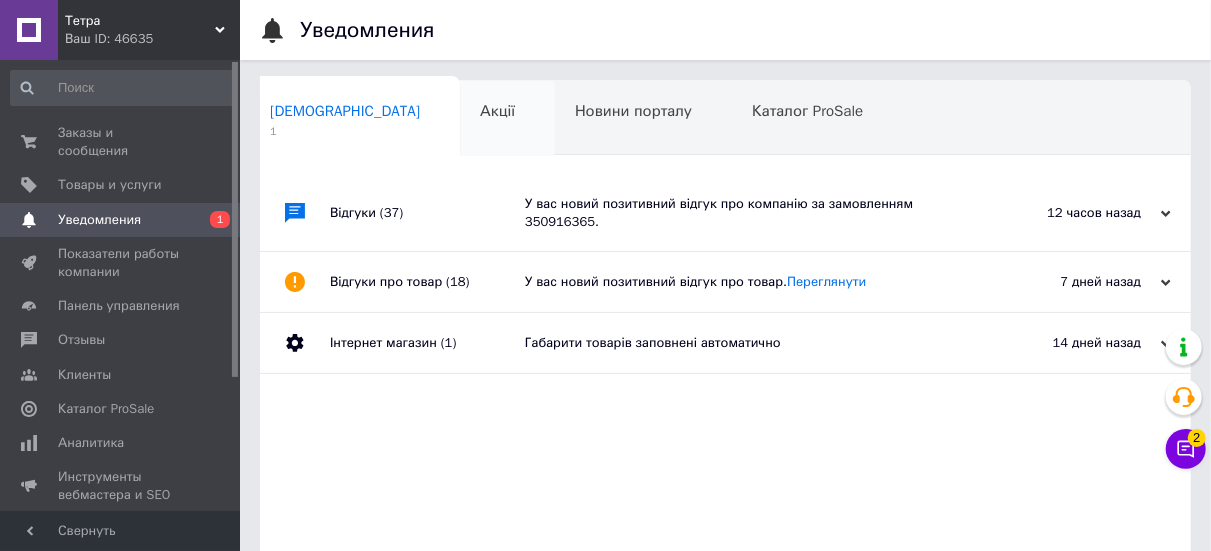 click on "Акції 0" at bounding box center [507, 119] 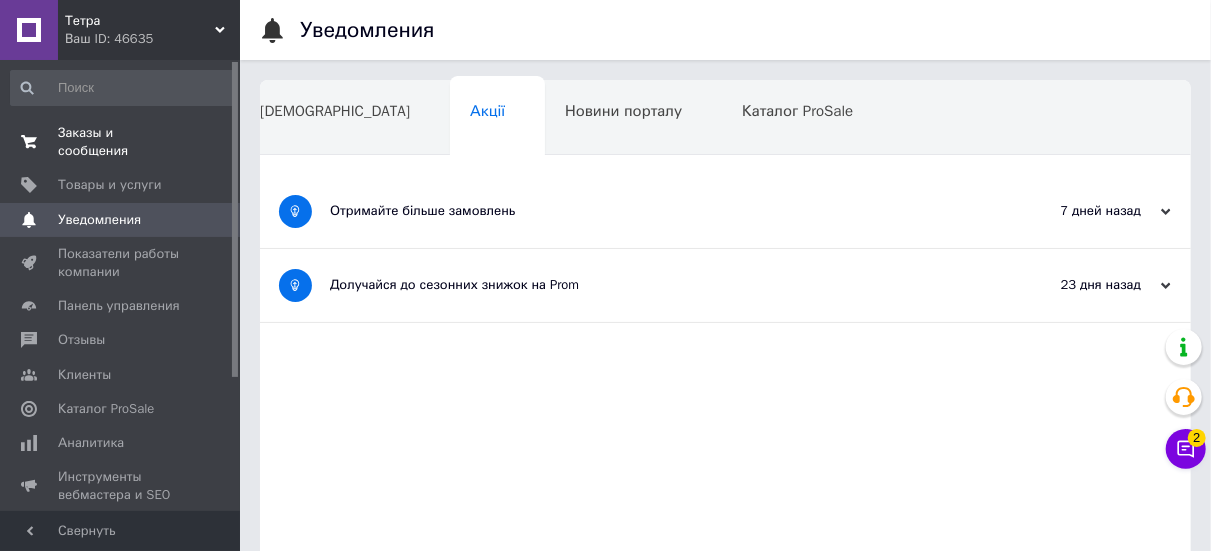 click on "Заказы и сообщения" at bounding box center (121, 142) 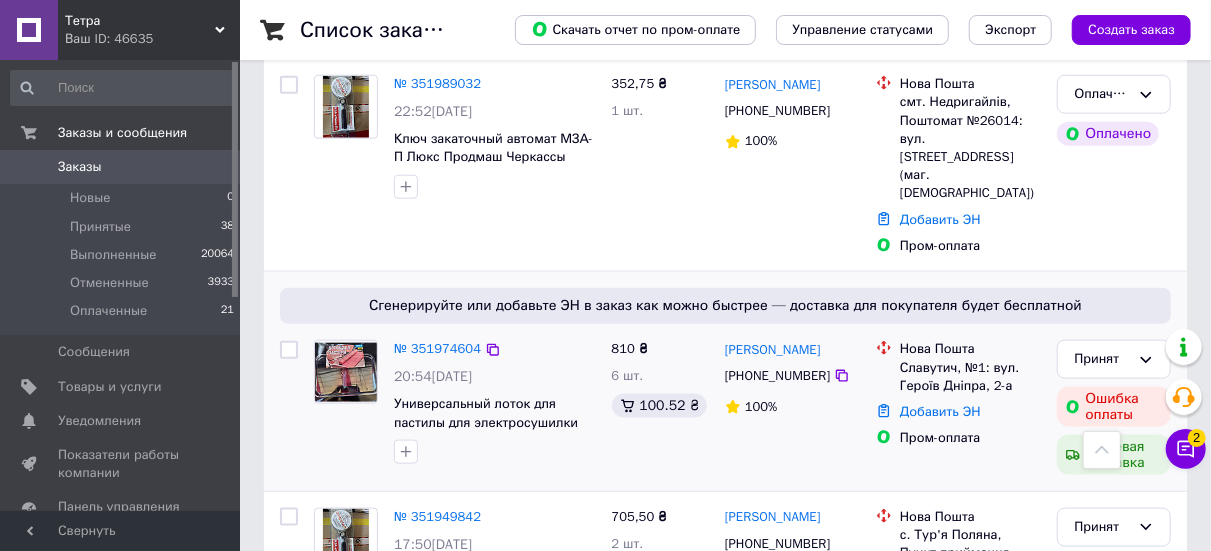 scroll, scrollTop: 1100, scrollLeft: 0, axis: vertical 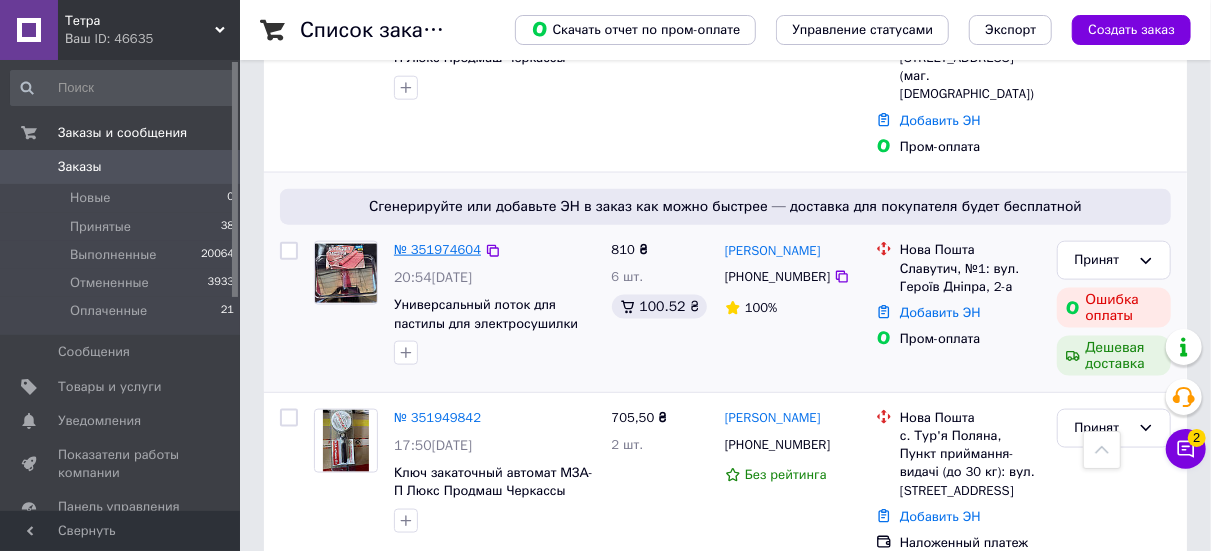 click on "№ 351974604" at bounding box center (437, 249) 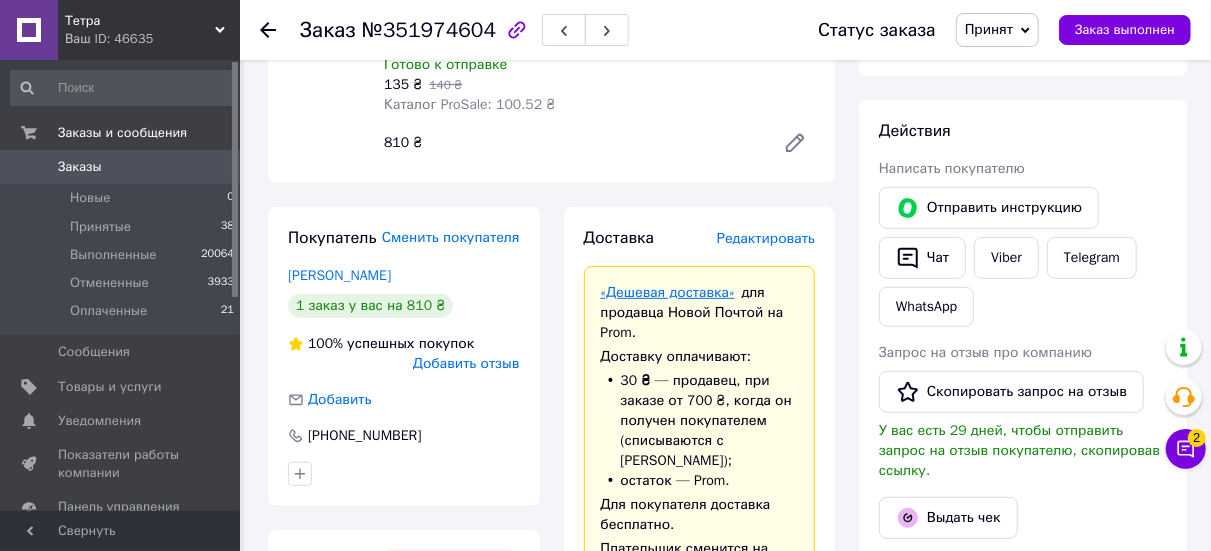 scroll, scrollTop: 600, scrollLeft: 0, axis: vertical 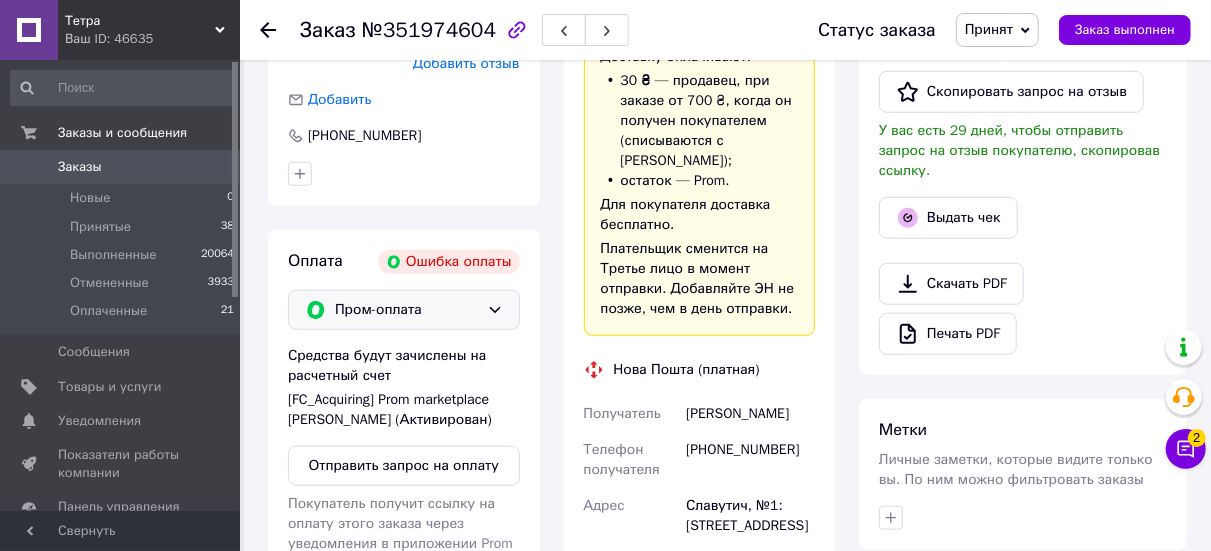 click on "Оплата Ошибка оплаты Пром-оплата Средства будут зачислены на расчетный счет [FC_Acquiring] Prom marketplace СОЛОВЙОВ АНДРІЙ ВІКТОРОВИЧ (Активирован) Отправить запрос на оплату Покупатель получит ссылку на оплату этого
заказа через уведомления в приложении Prom или Viber. Или
отправьте инструкцию, что такое Пром-оплата." at bounding box center [404, 567] 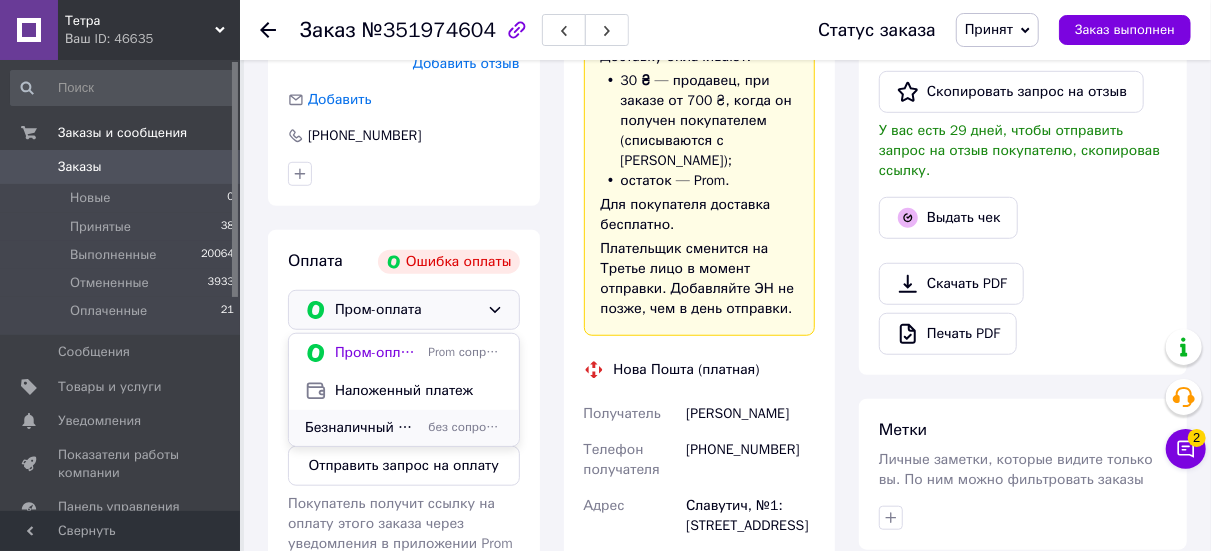 click on "Безналичный расчет UA873052990000026004035922743 ФОП Соловьев Андрей Викторович" at bounding box center [362, 428] 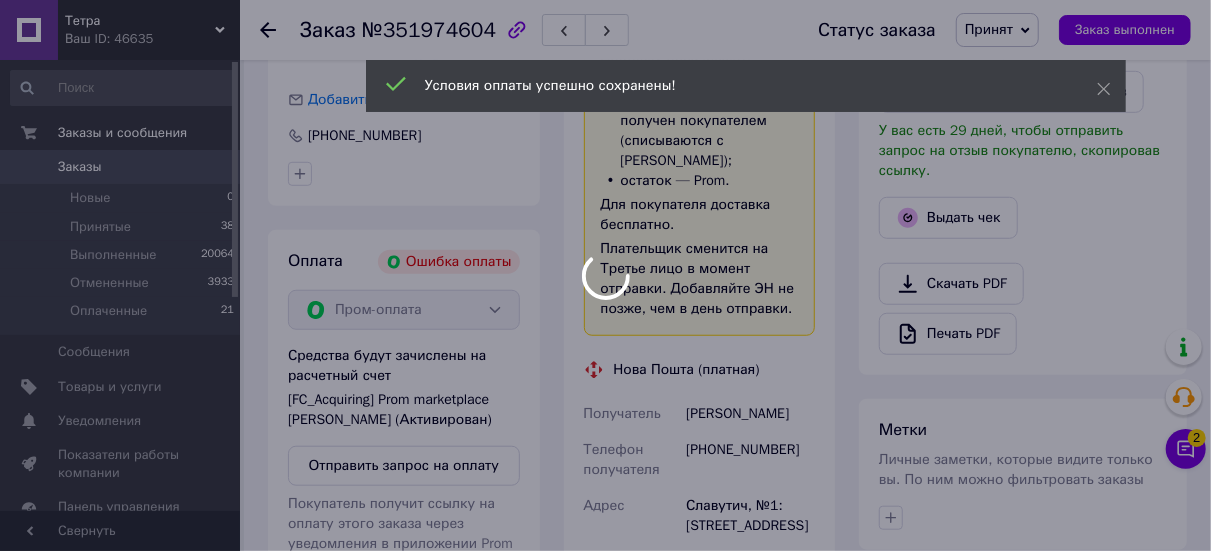 scroll, scrollTop: 568, scrollLeft: 0, axis: vertical 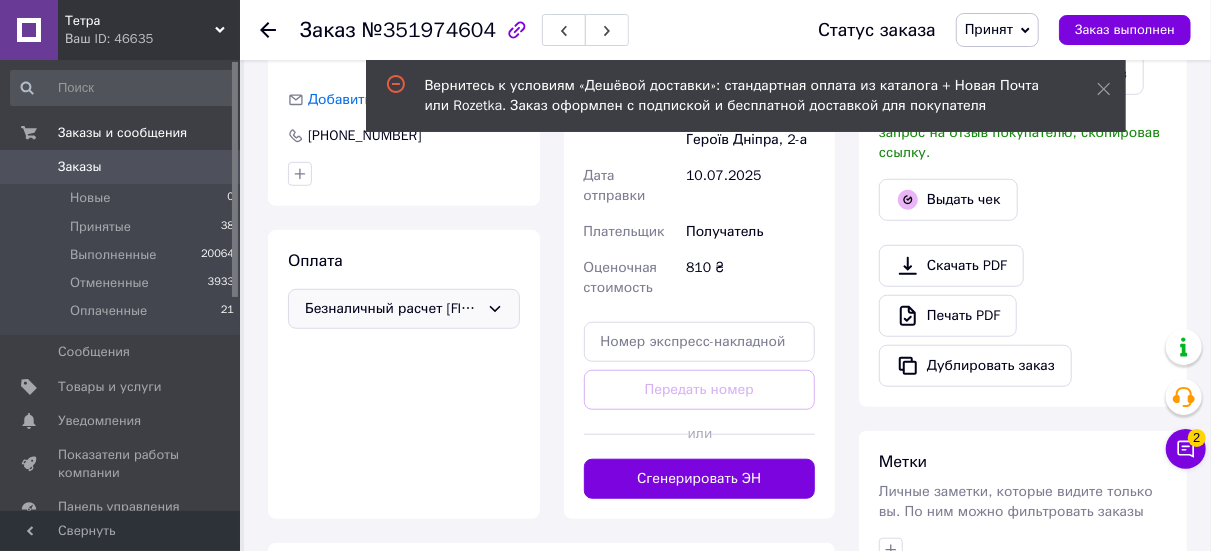 click on "Безналичный расчет UA873052990000026004035922743 ФОП Соловьев Андрей Викторович" at bounding box center (404, 309) 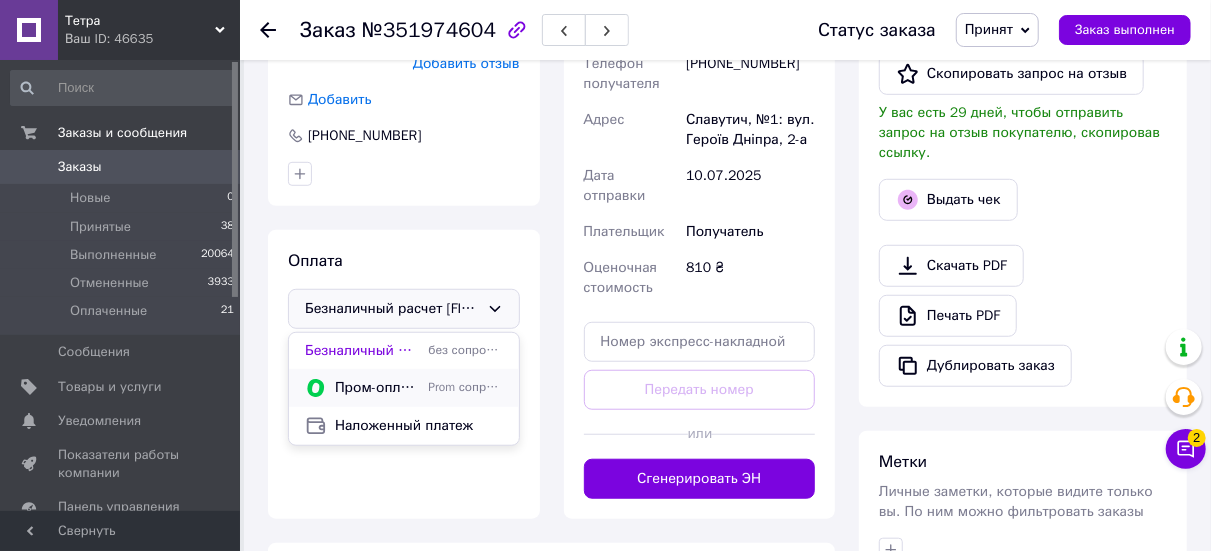 click on "Prom сопровождает покупку" at bounding box center [465, 387] 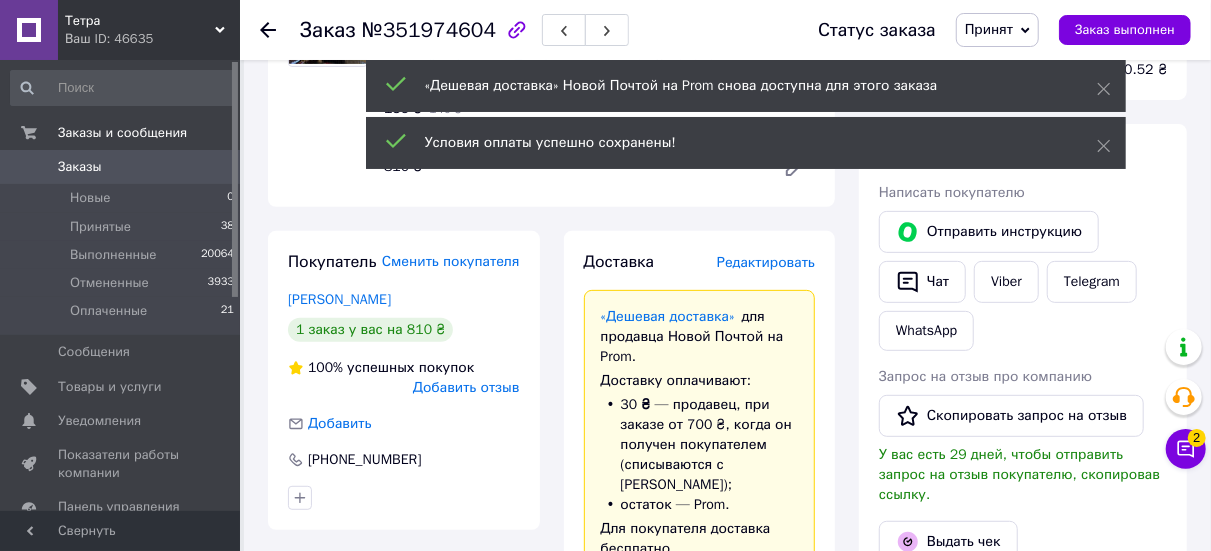 scroll, scrollTop: 200, scrollLeft: 0, axis: vertical 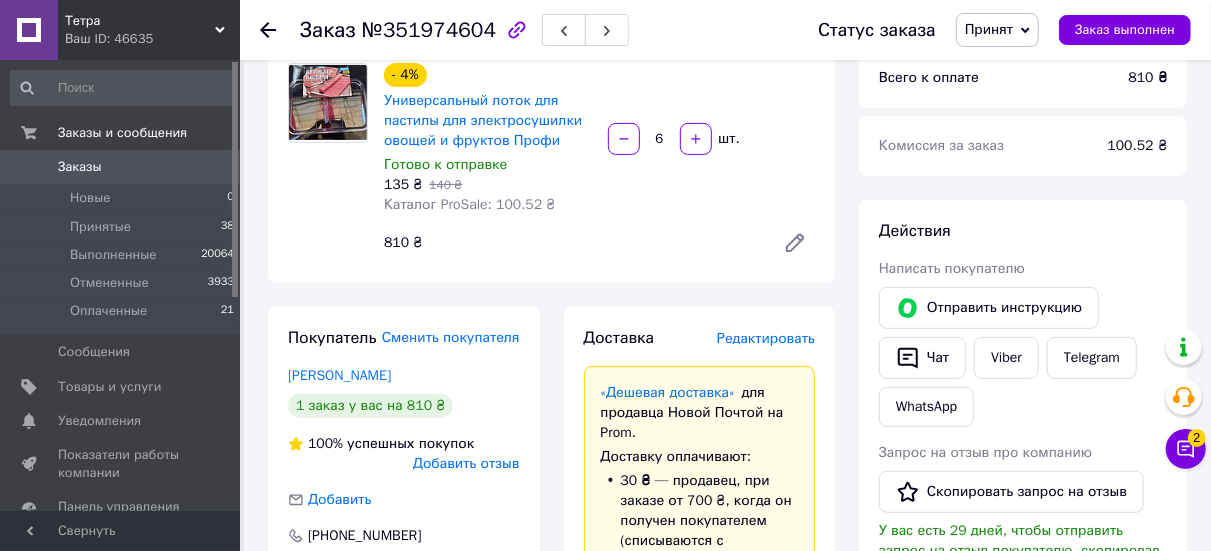 click 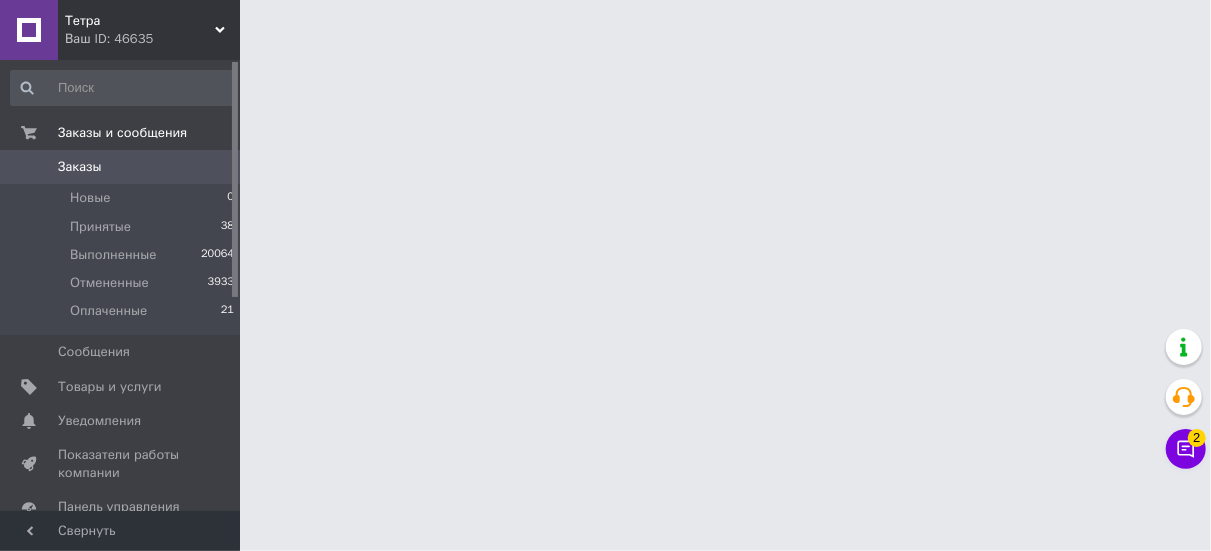 scroll, scrollTop: 0, scrollLeft: 0, axis: both 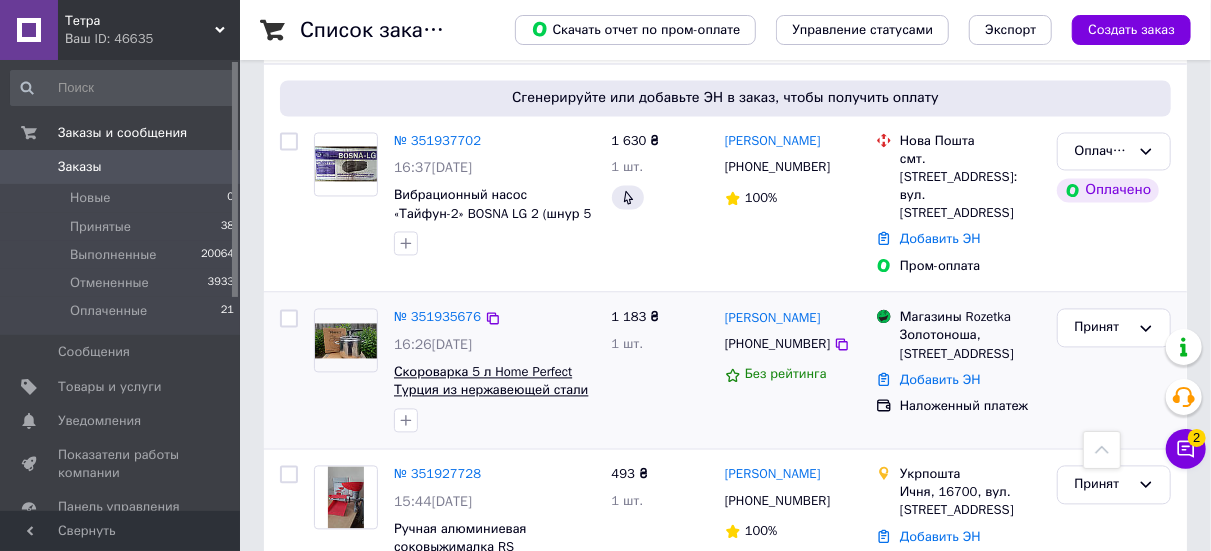click on "№ 351935676" at bounding box center (437, 317) 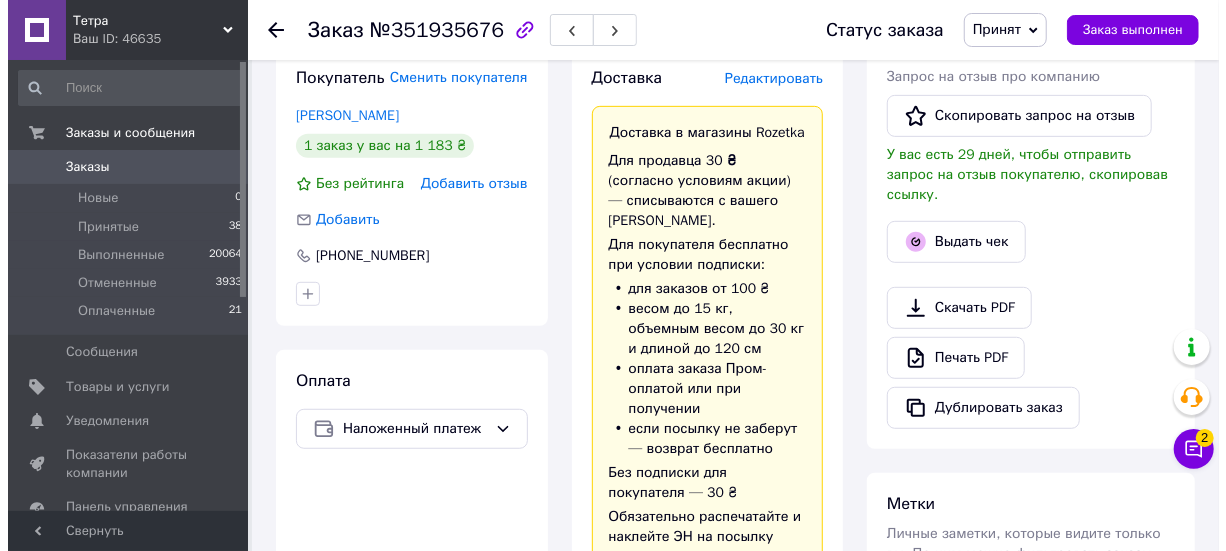 scroll, scrollTop: 308, scrollLeft: 0, axis: vertical 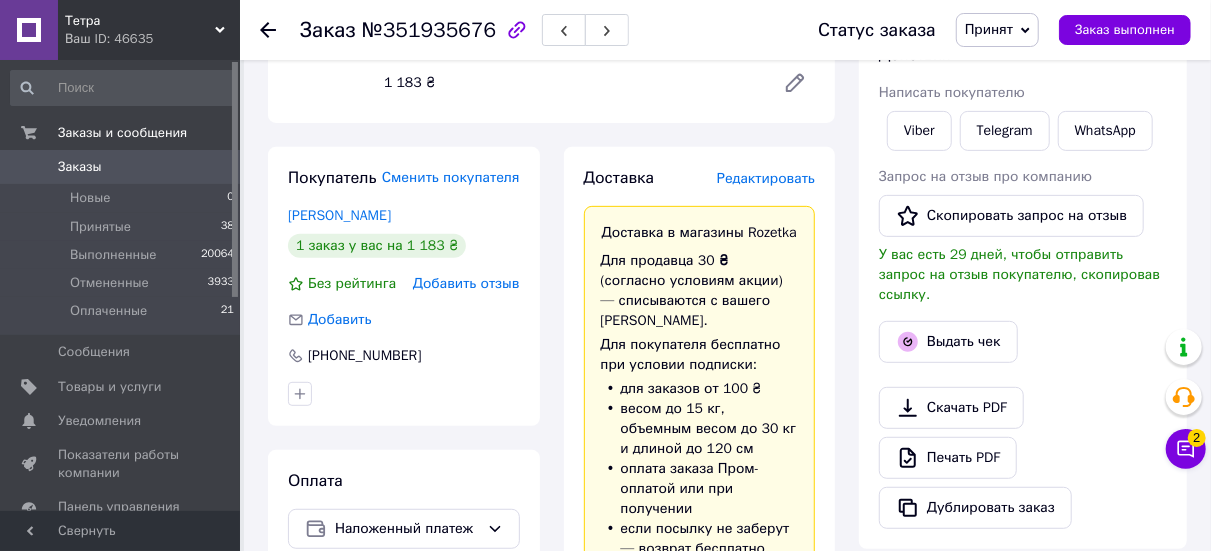 click on "Редактировать" at bounding box center [766, 178] 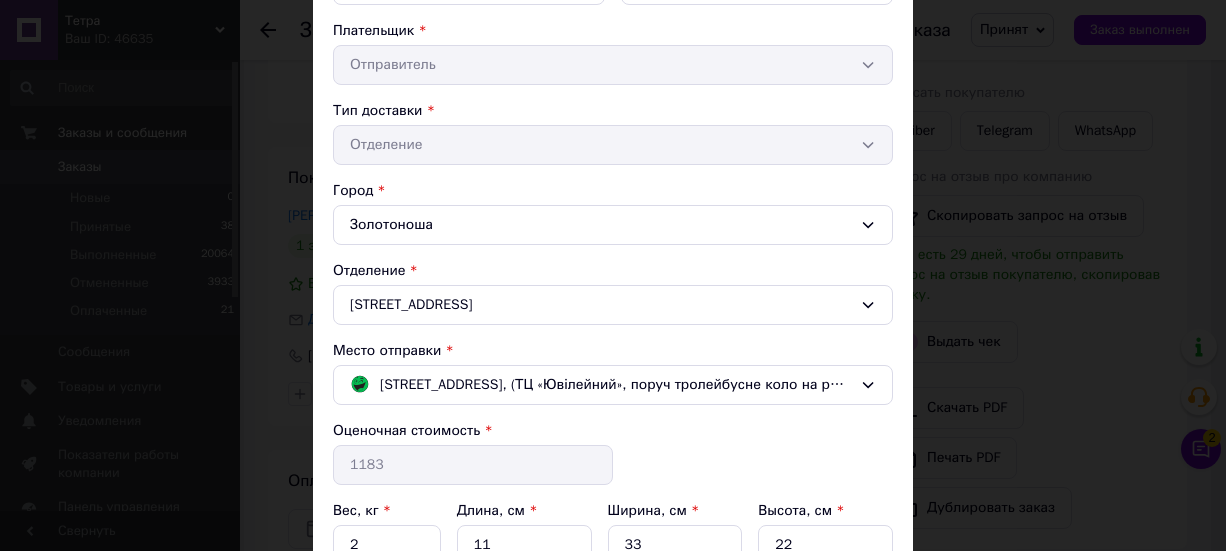 scroll, scrollTop: 400, scrollLeft: 0, axis: vertical 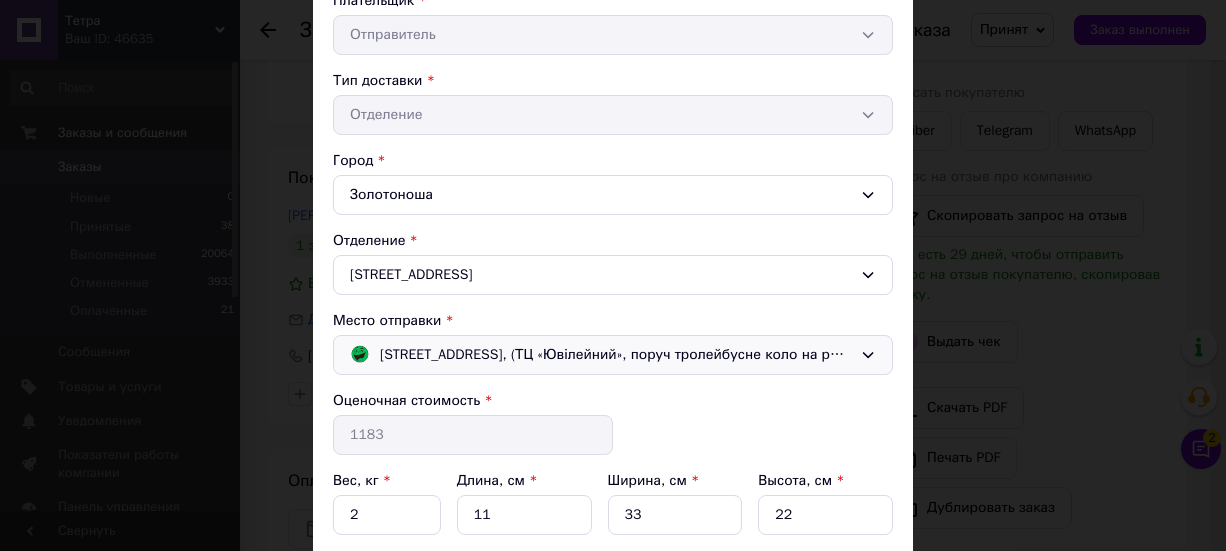 click on "Харьков; Ювілейний просп., 7А, (ТЦ «Ювілейний», поруч тролейбусне коло на ринку Барабашово)" at bounding box center (616, 355) 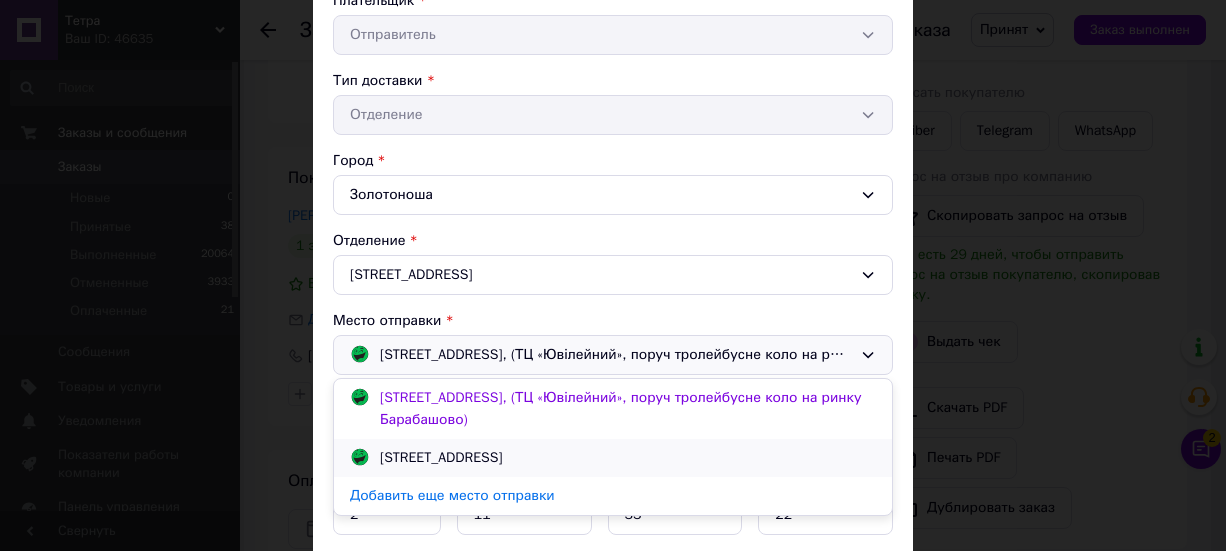 click on "Самарь; Гетьманська вул., 48" at bounding box center [441, 458] 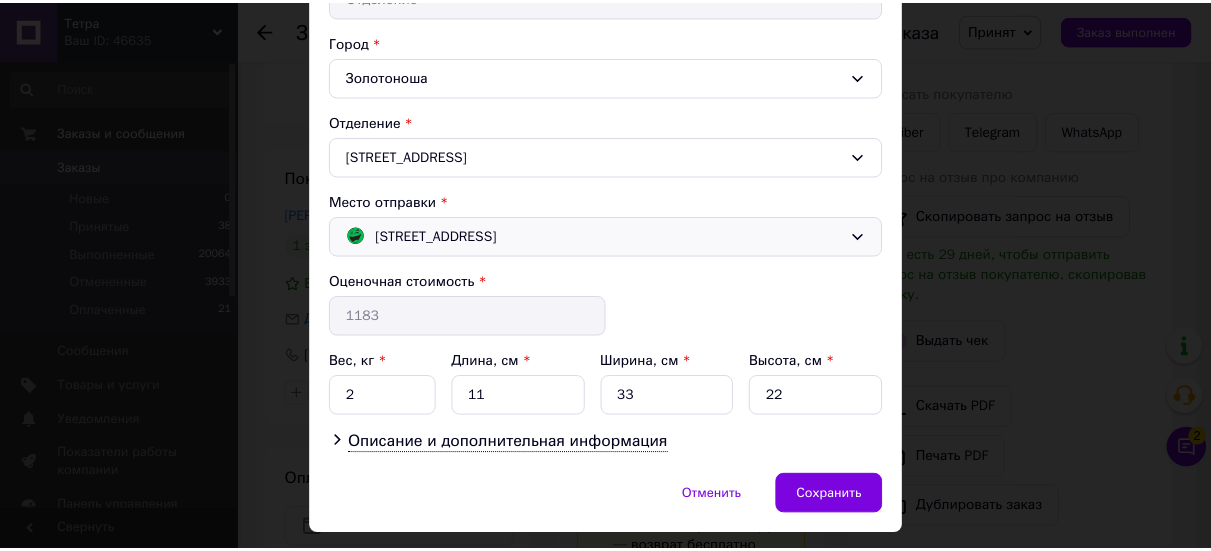 scroll, scrollTop: 565, scrollLeft: 0, axis: vertical 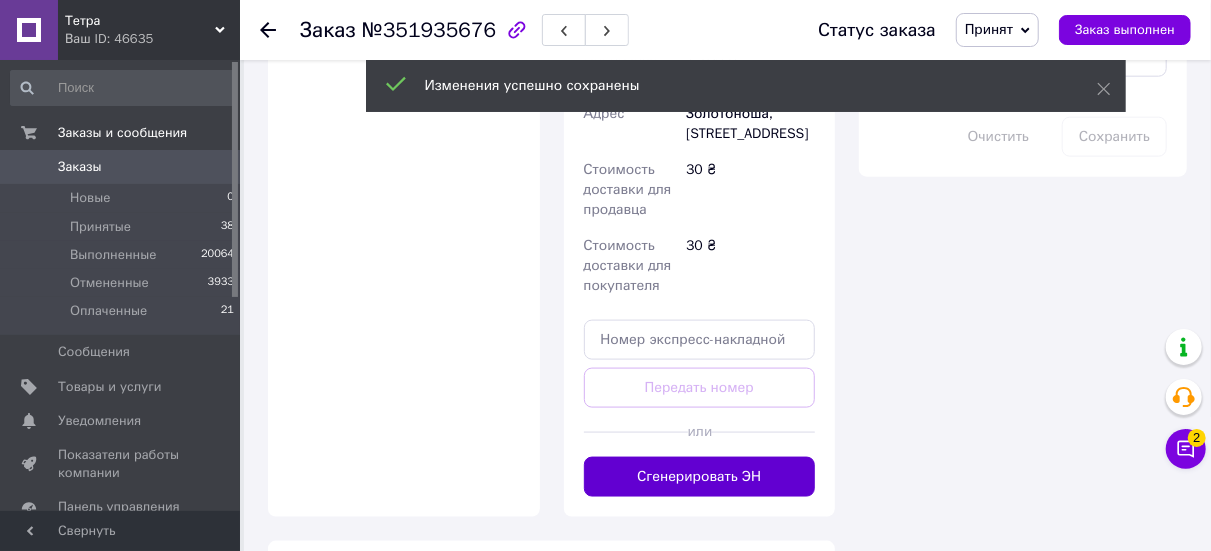 click on "Сгенерировать ЭН" at bounding box center (700, 477) 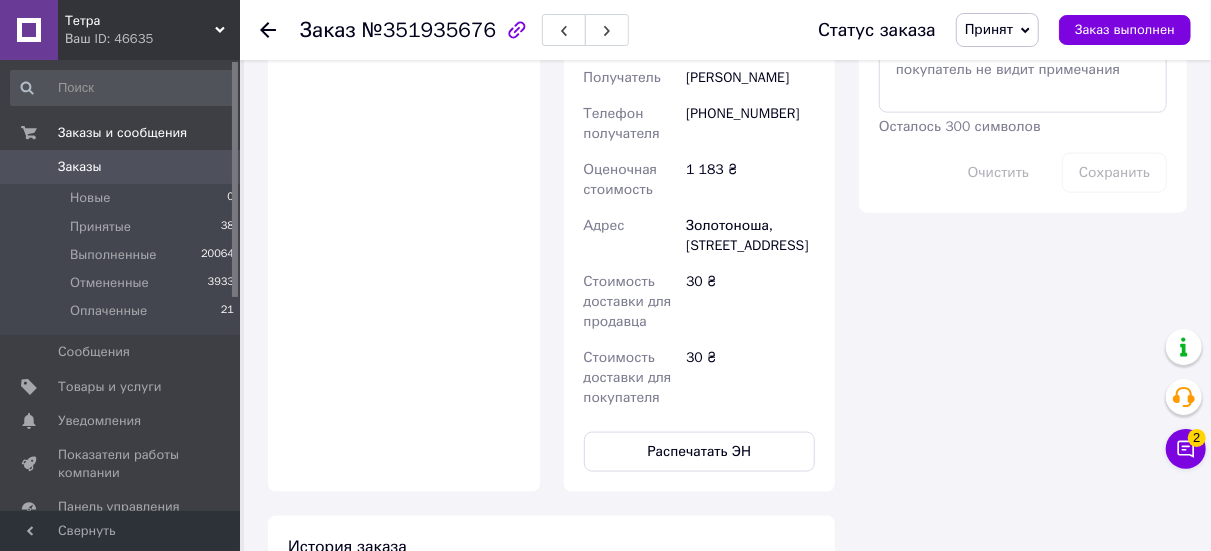 click on "Распечатать ЭН" at bounding box center (700, 452) 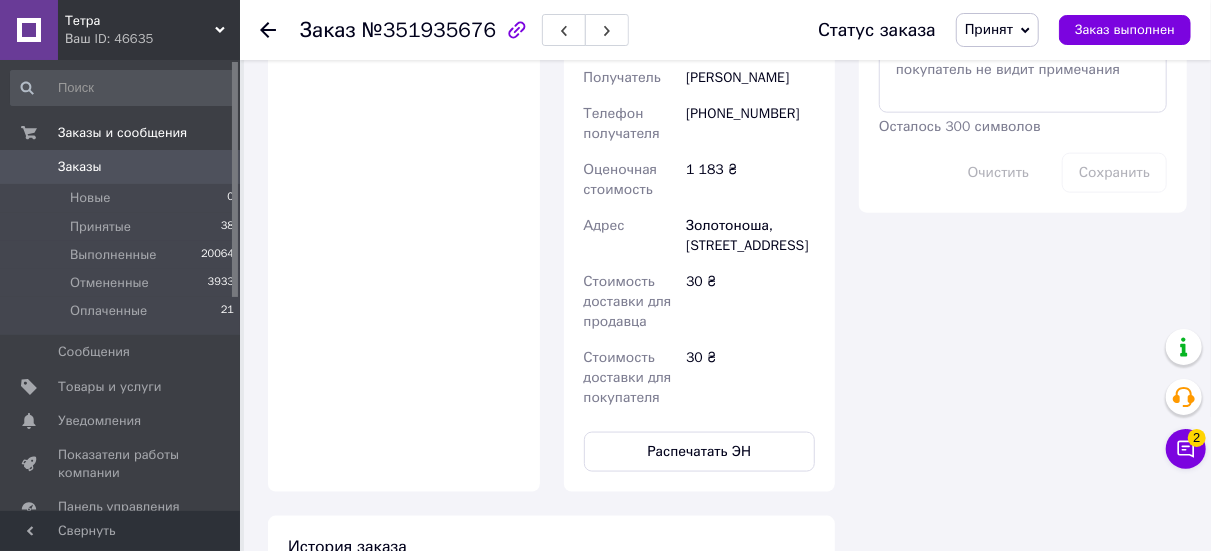 click 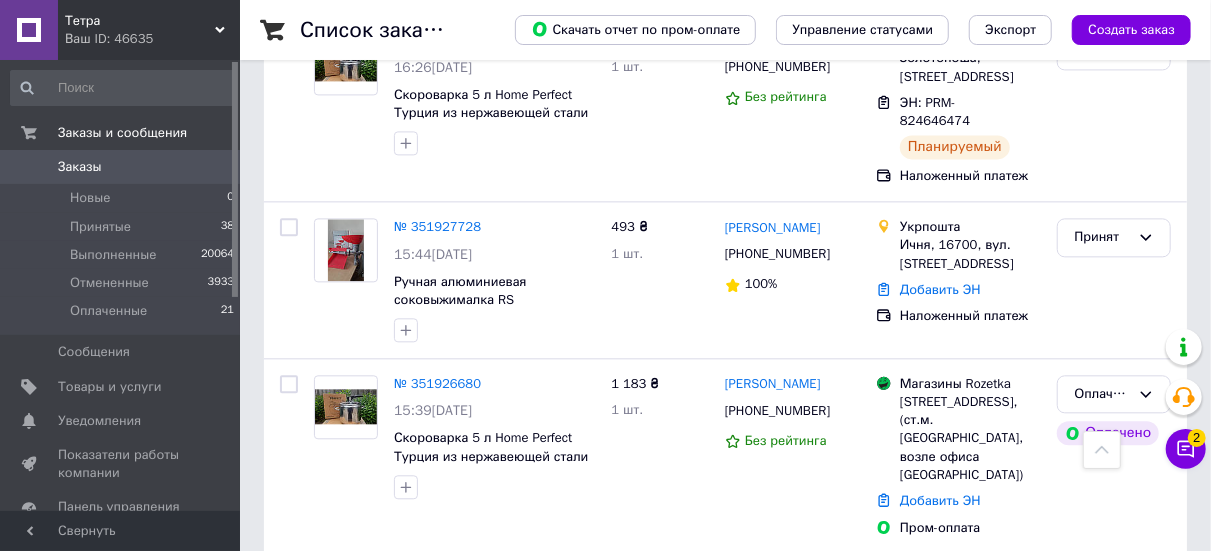 scroll, scrollTop: 2160, scrollLeft: 0, axis: vertical 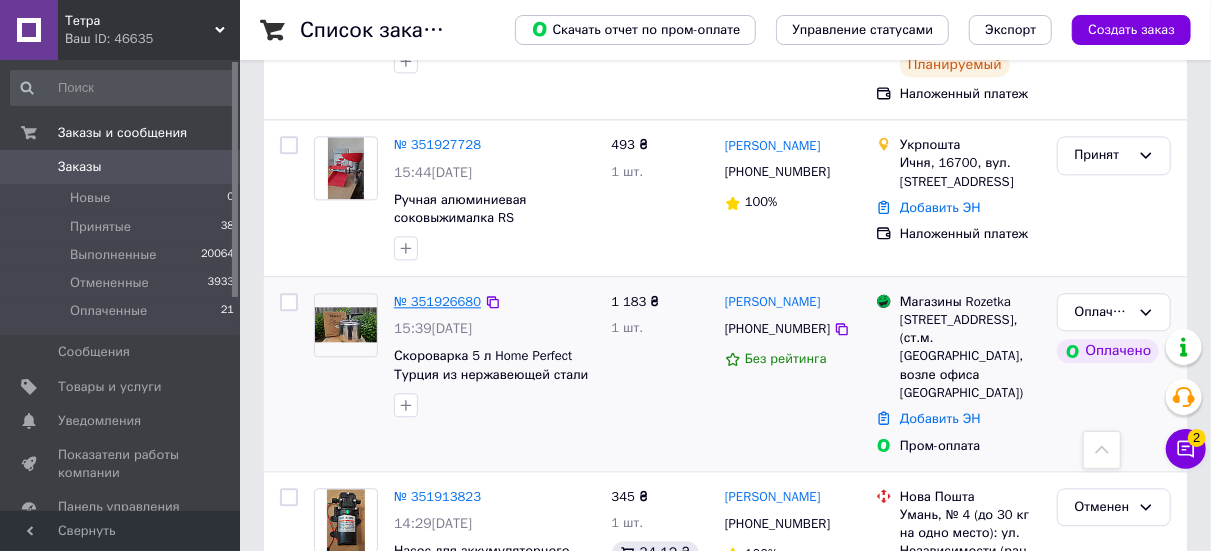 click on "№ 351926680" at bounding box center (437, 301) 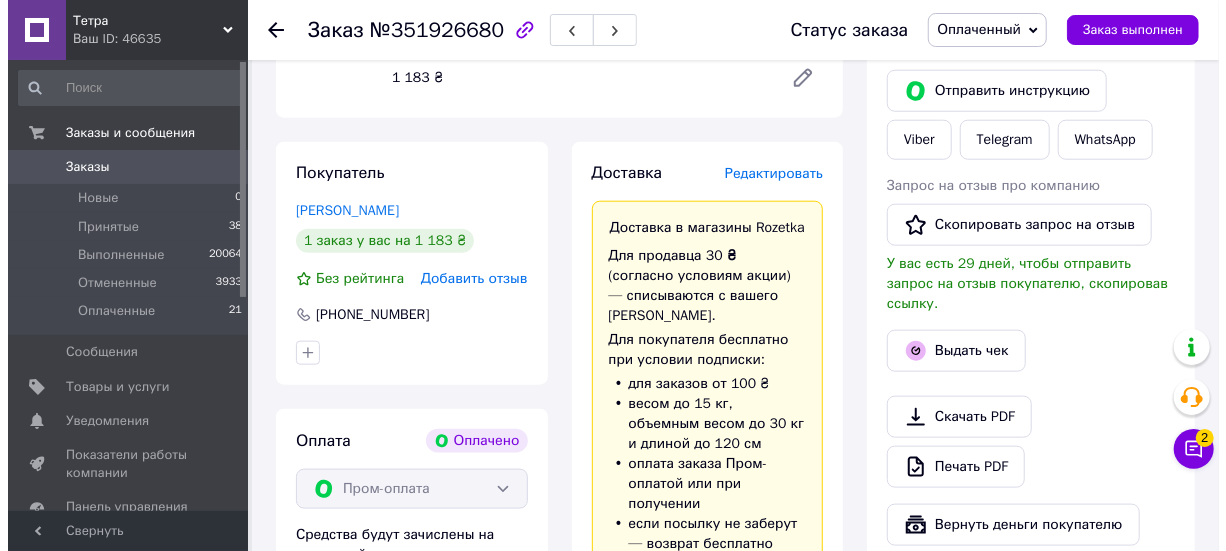 scroll, scrollTop: 864, scrollLeft: 0, axis: vertical 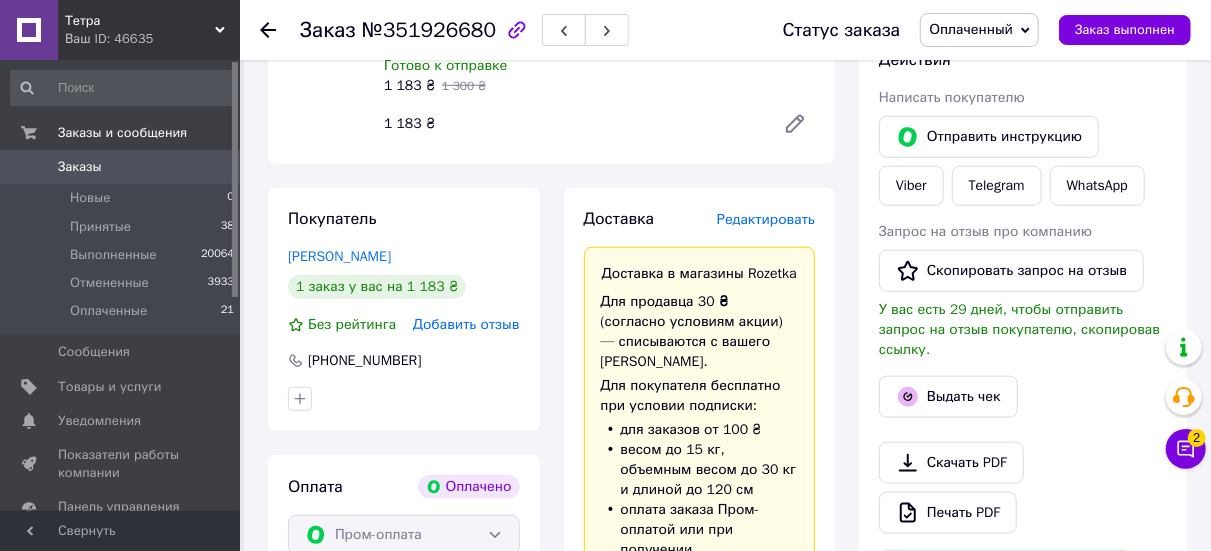 click on "Редактировать" at bounding box center (766, 219) 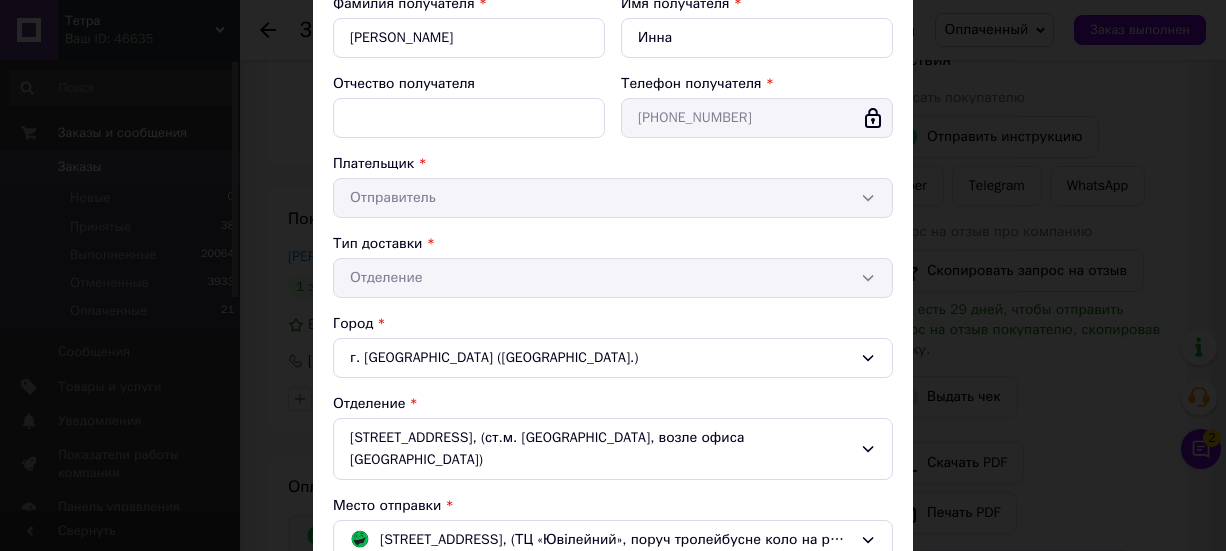scroll, scrollTop: 400, scrollLeft: 0, axis: vertical 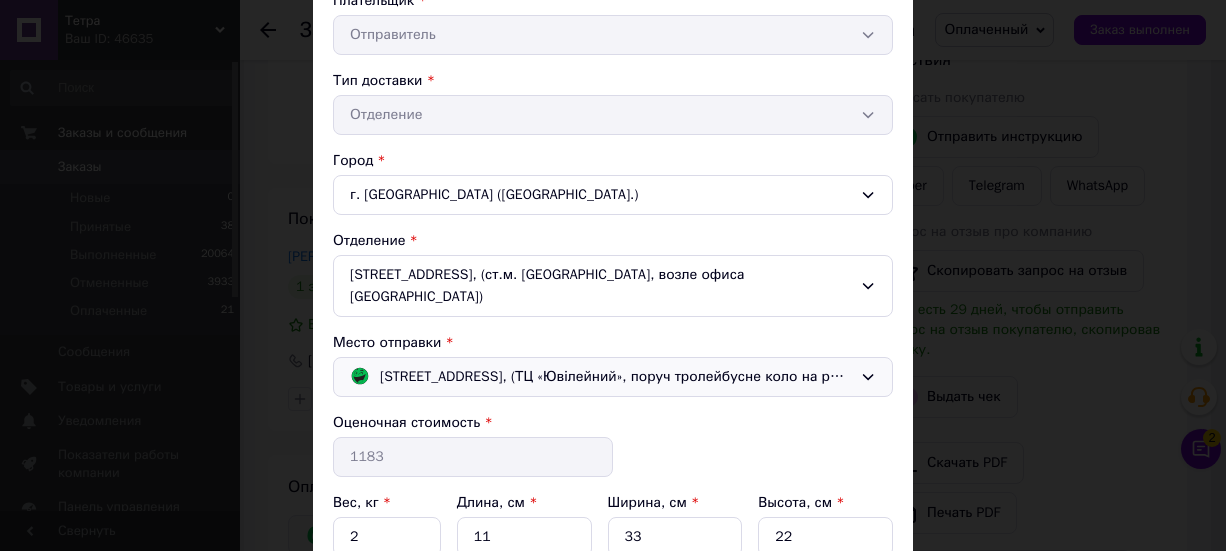 click on "Харьков; Ювілейний просп., 7А, (ТЦ «Ювілейний», поруч тролейбусне коло на ринку Барабашово)" at bounding box center [616, 377] 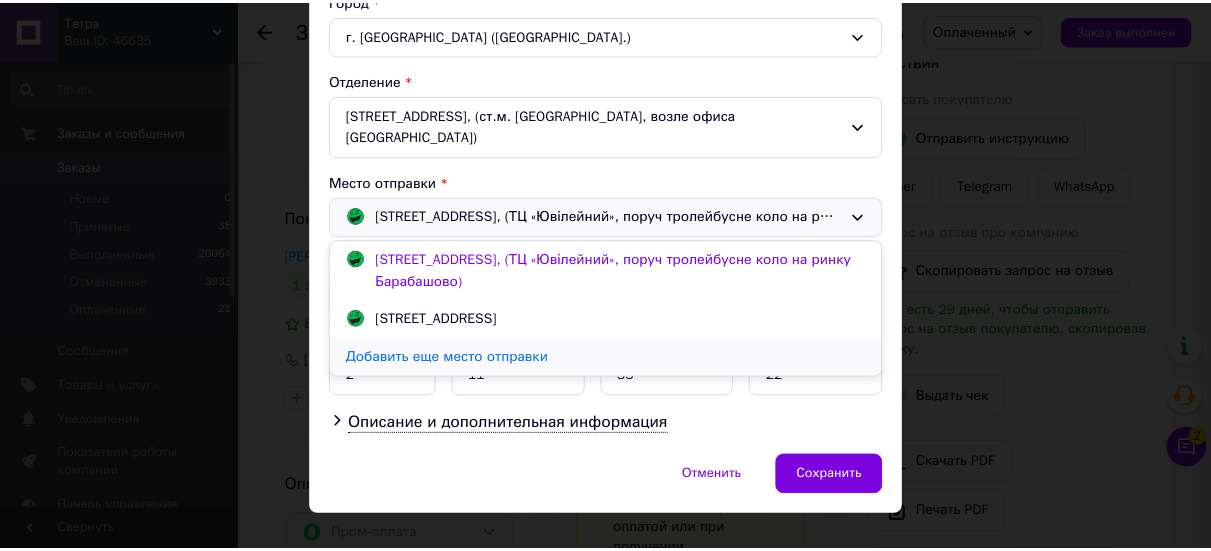 scroll, scrollTop: 565, scrollLeft: 0, axis: vertical 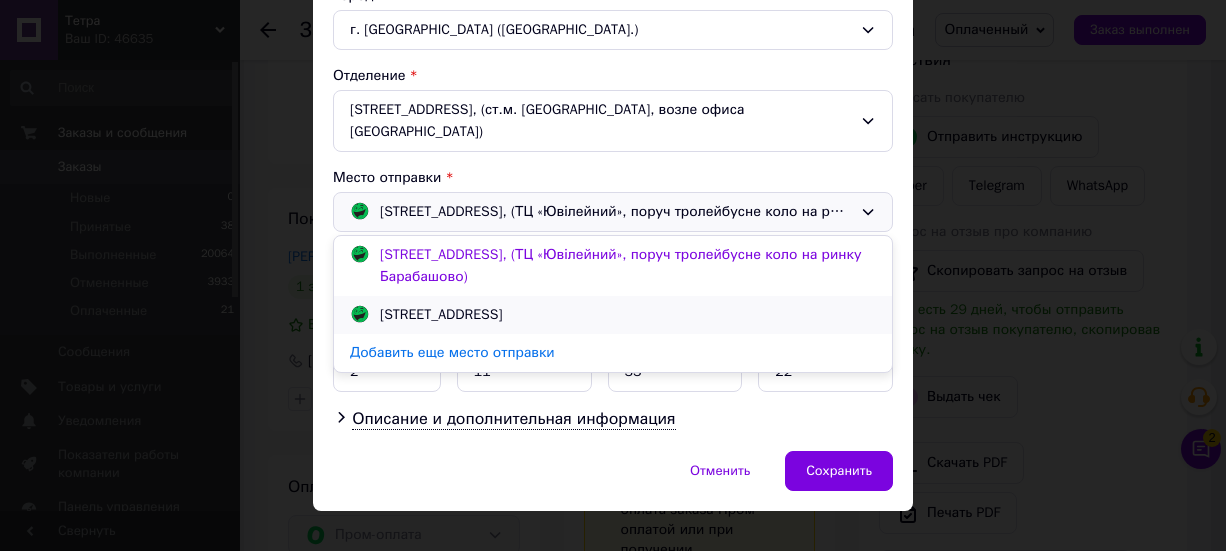 click on "Самарь; Гетьманська вул., 48" at bounding box center (441, 315) 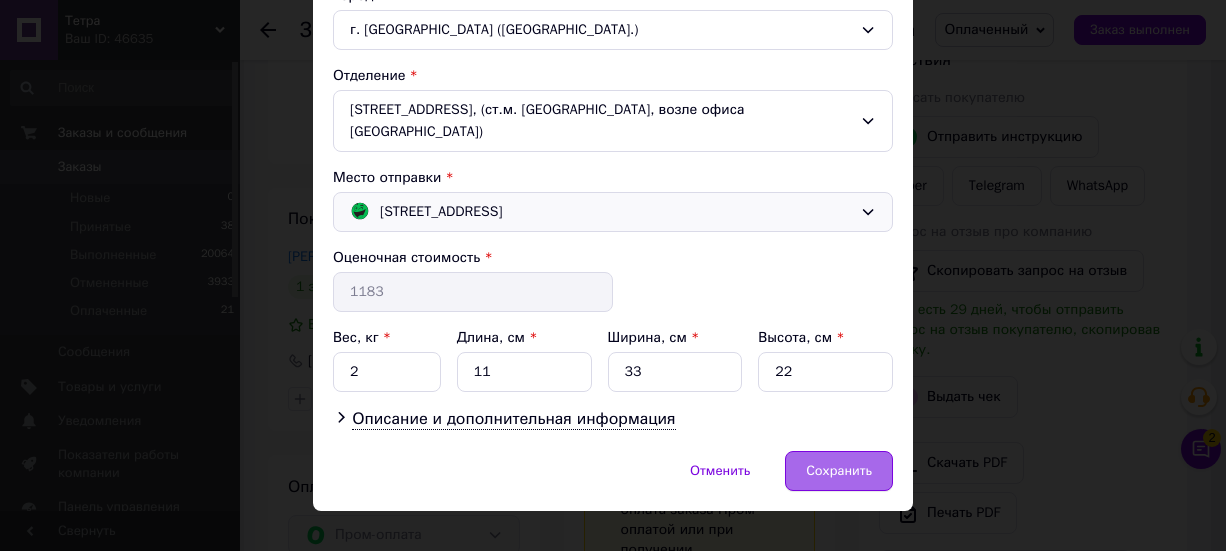 click on "Сохранить" at bounding box center (839, 471) 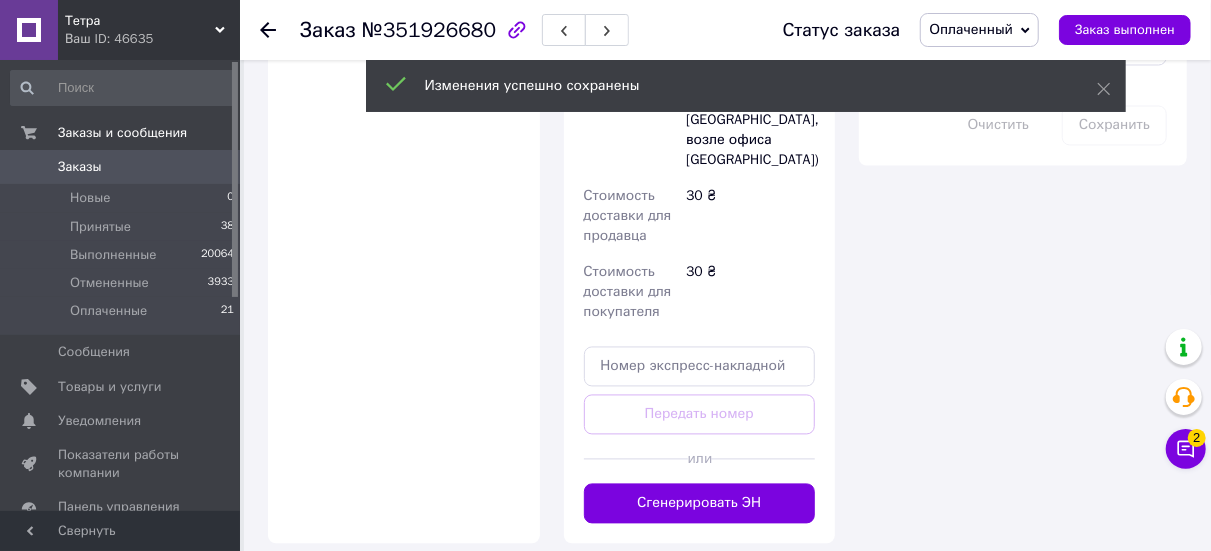 scroll, scrollTop: 1864, scrollLeft: 0, axis: vertical 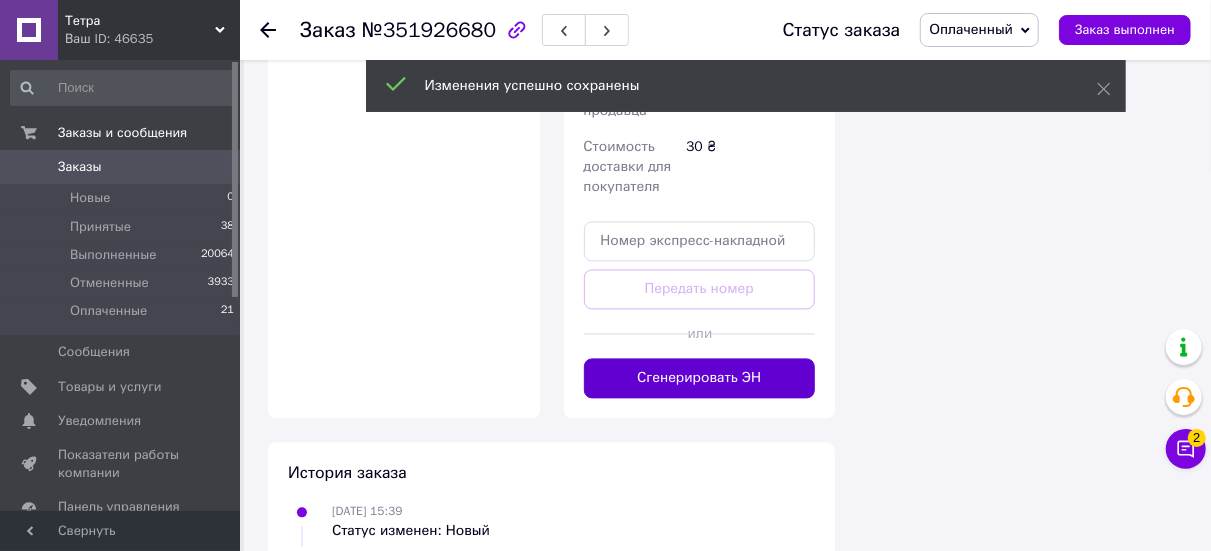 click on "Сгенерировать ЭН" at bounding box center [700, 378] 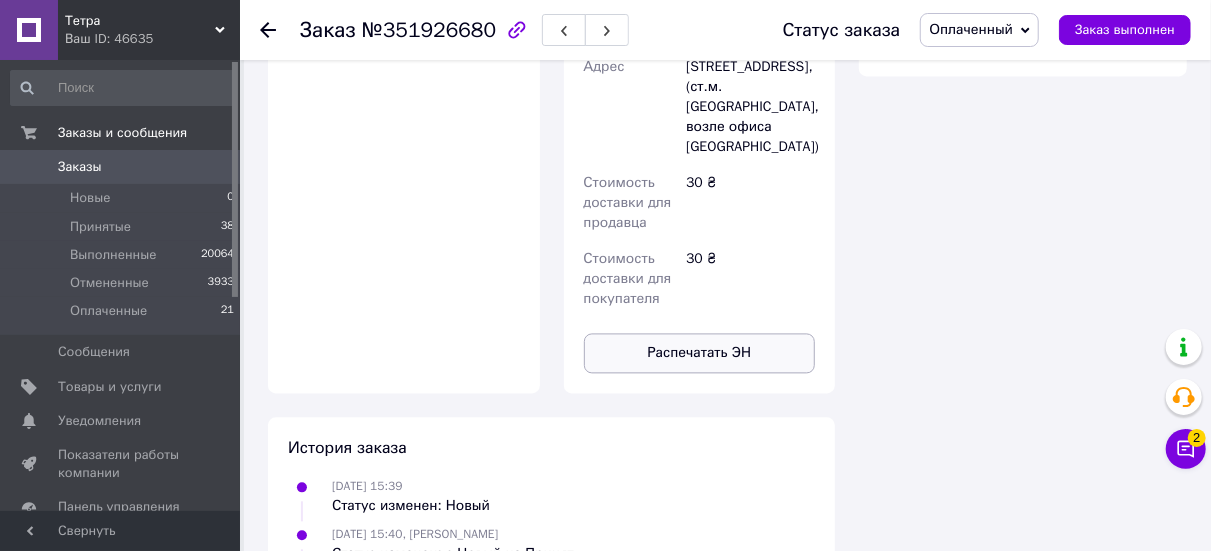 click on "Распечатать ЭН" at bounding box center (700, 353) 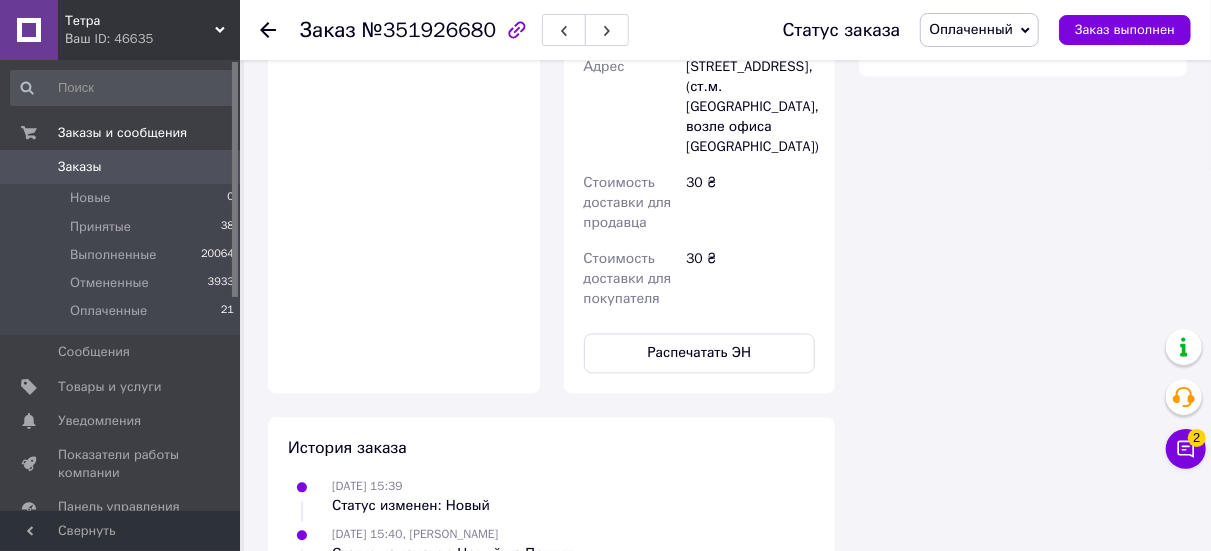 click 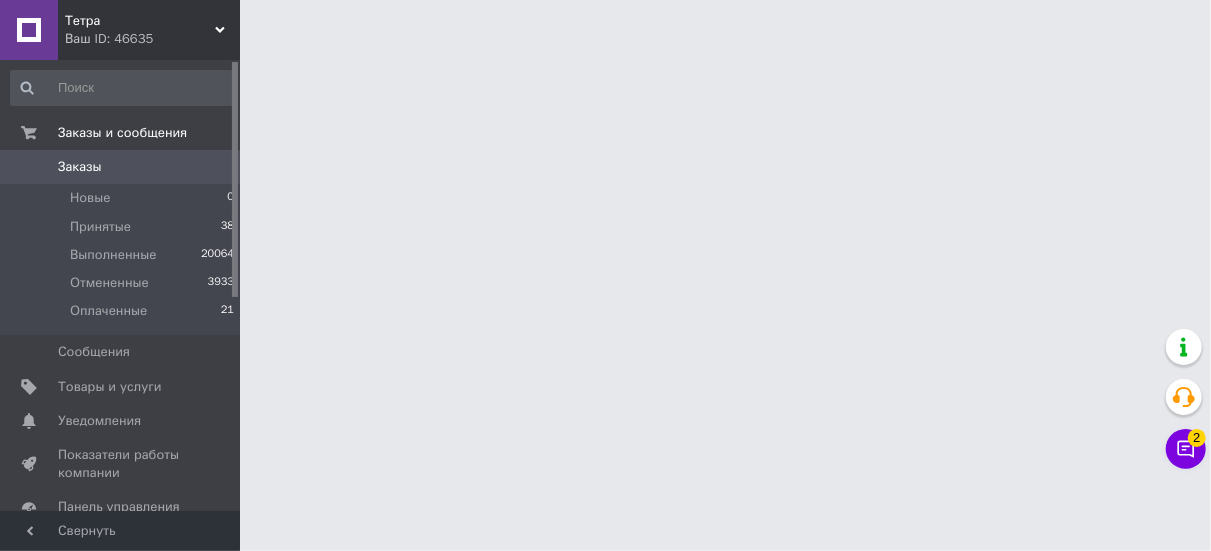scroll, scrollTop: 0, scrollLeft: 0, axis: both 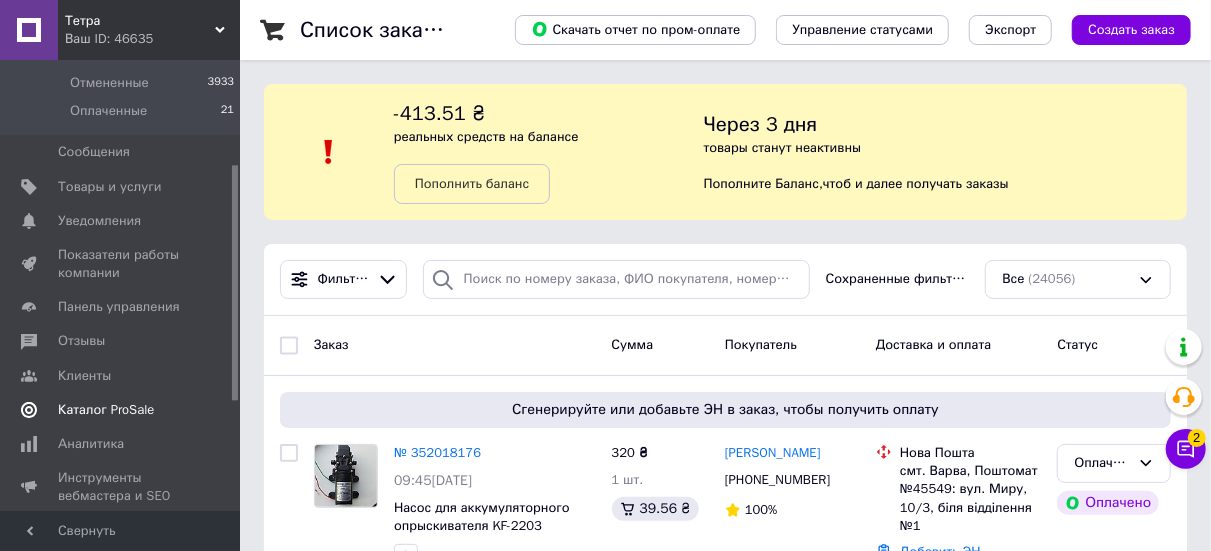click on "Каталог ProSale" at bounding box center [121, 410] 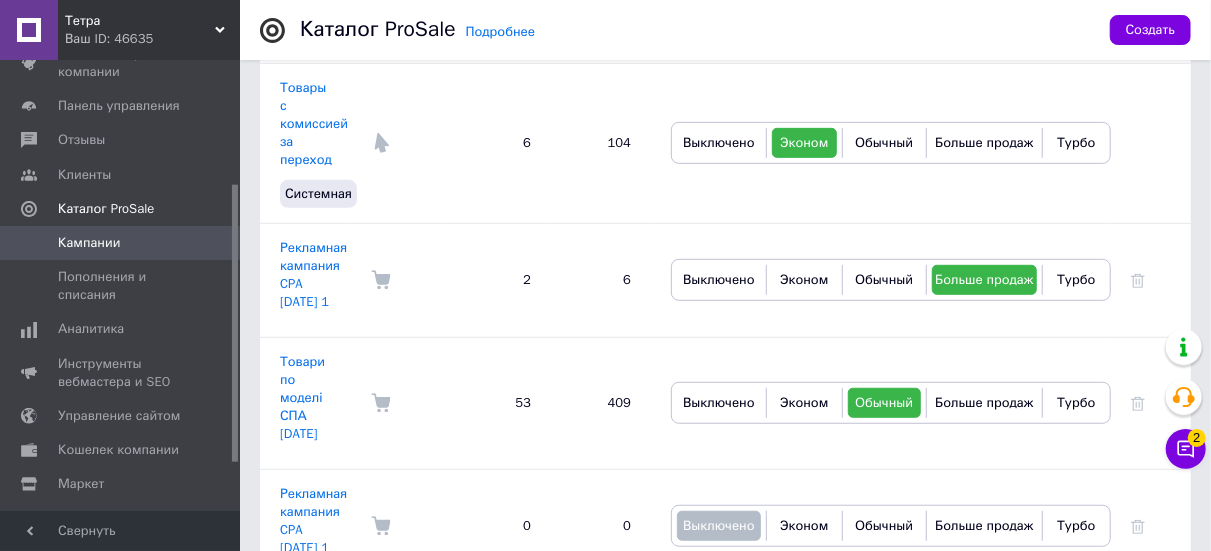 scroll, scrollTop: 500, scrollLeft: 0, axis: vertical 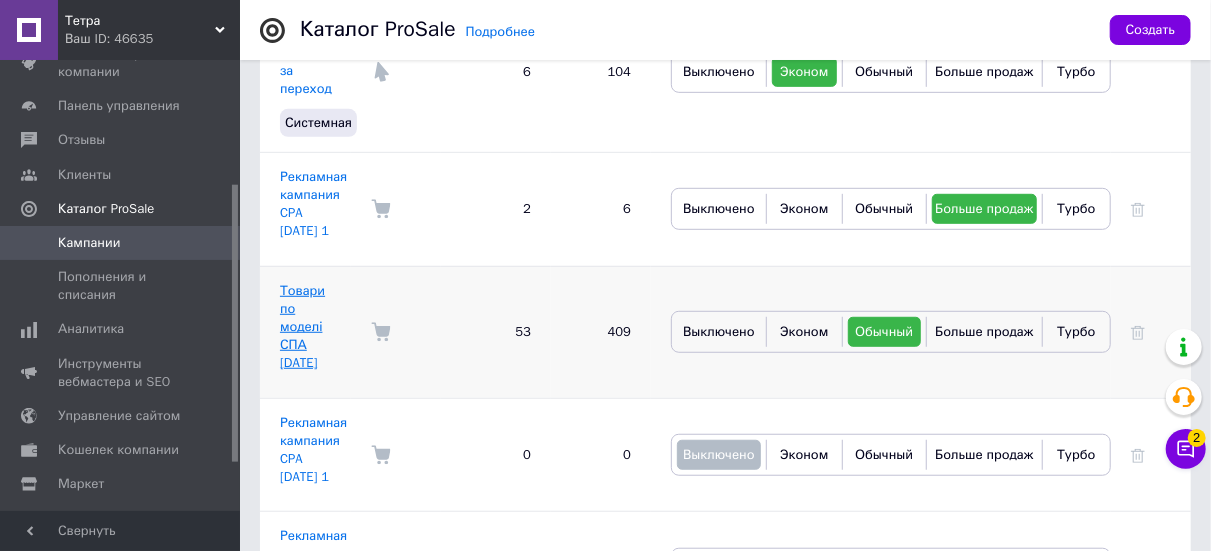 click on "Товари по моделі СПА 13.06.2022" at bounding box center [302, 327] 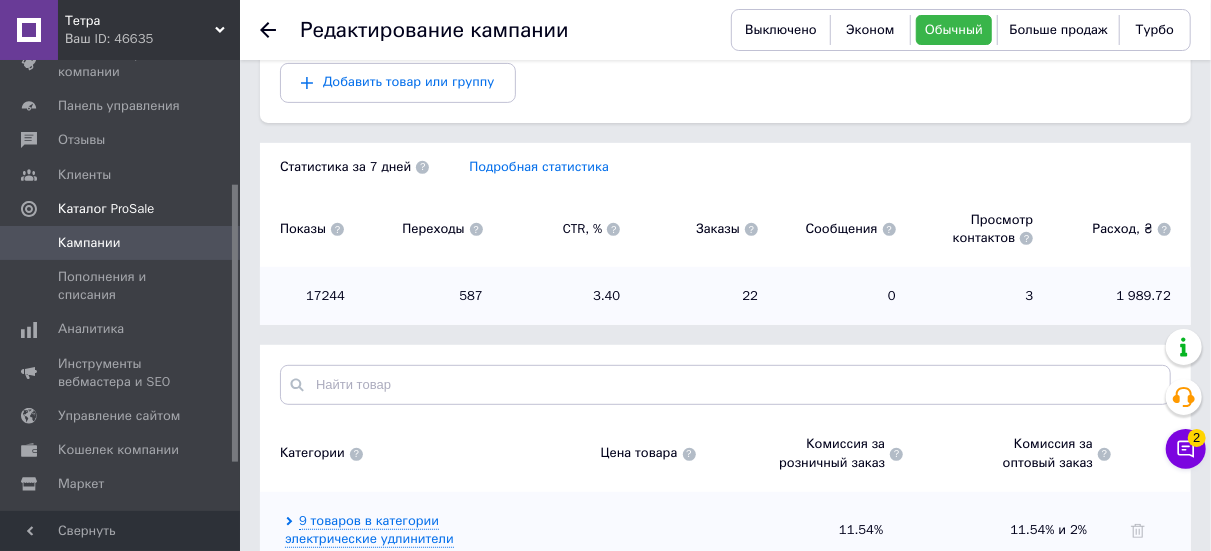 scroll, scrollTop: 400, scrollLeft: 0, axis: vertical 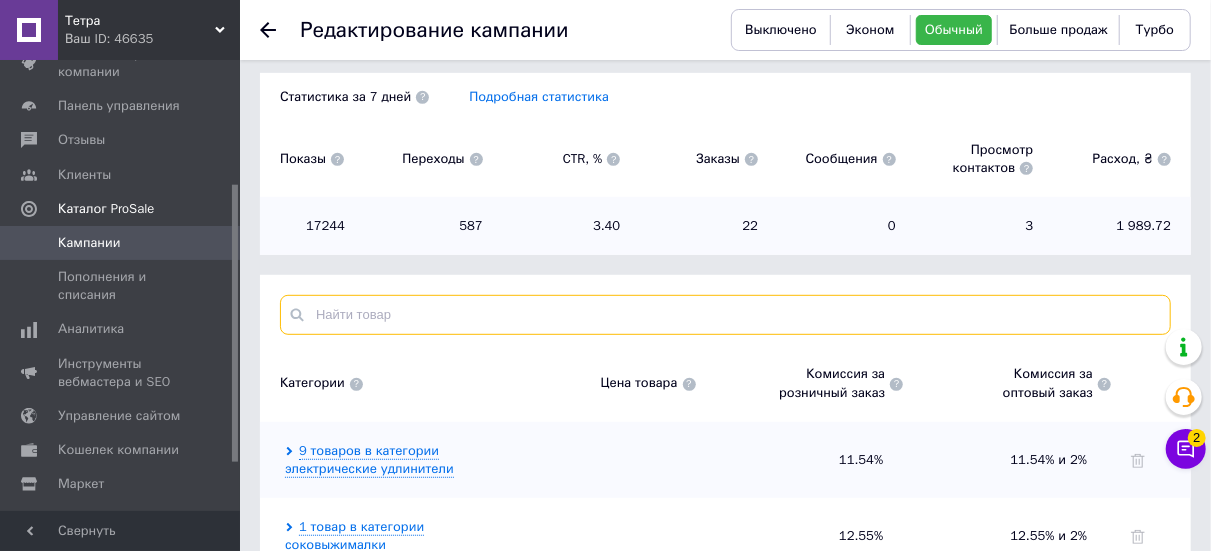 click at bounding box center [725, 315] 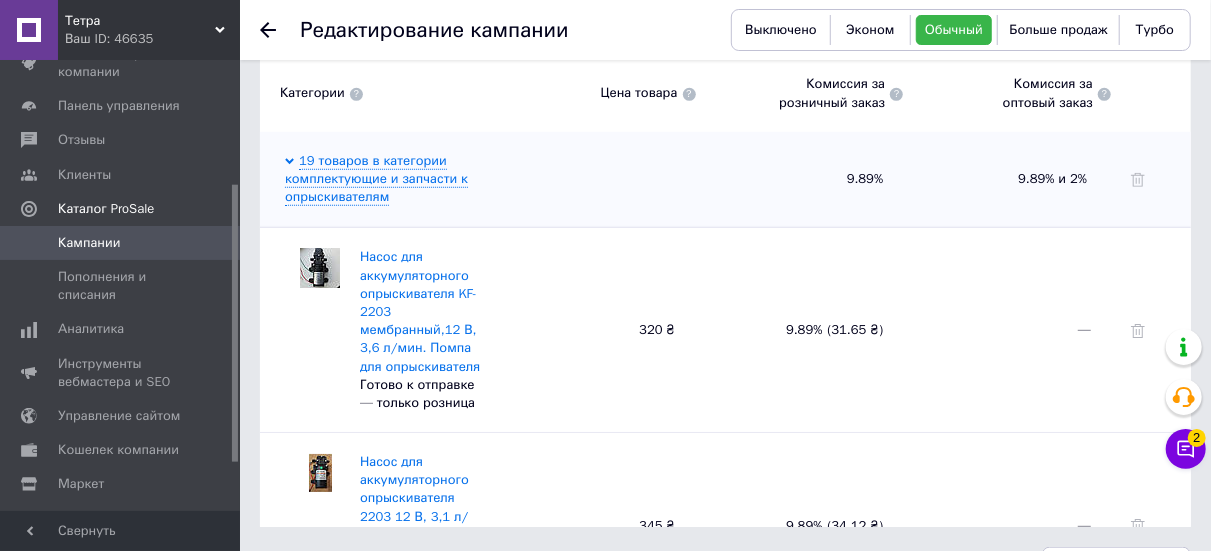 scroll, scrollTop: 700, scrollLeft: 0, axis: vertical 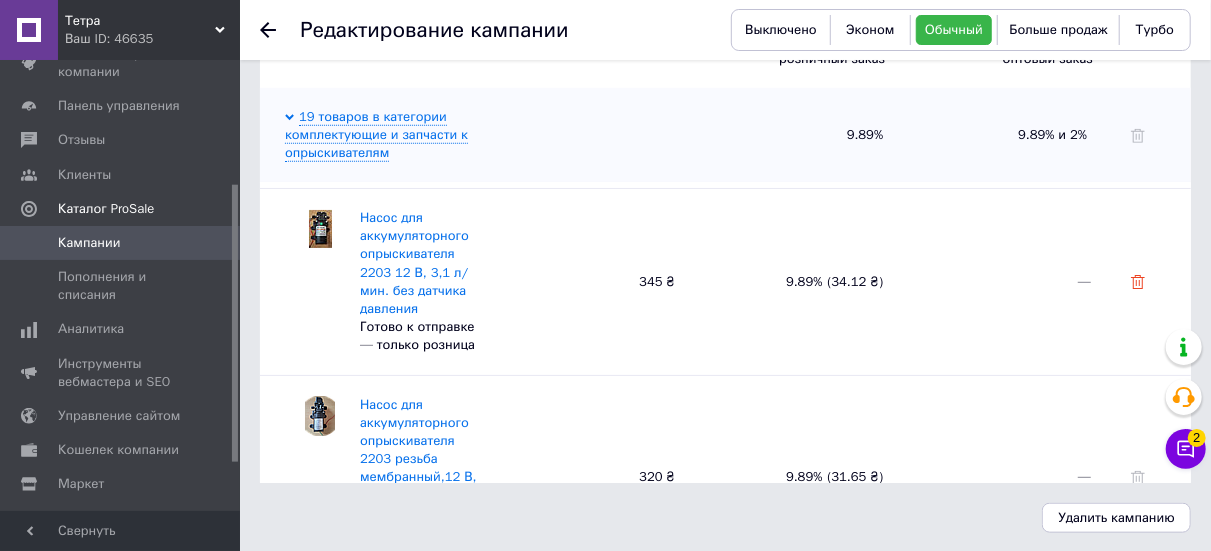 type on "насос 2203" 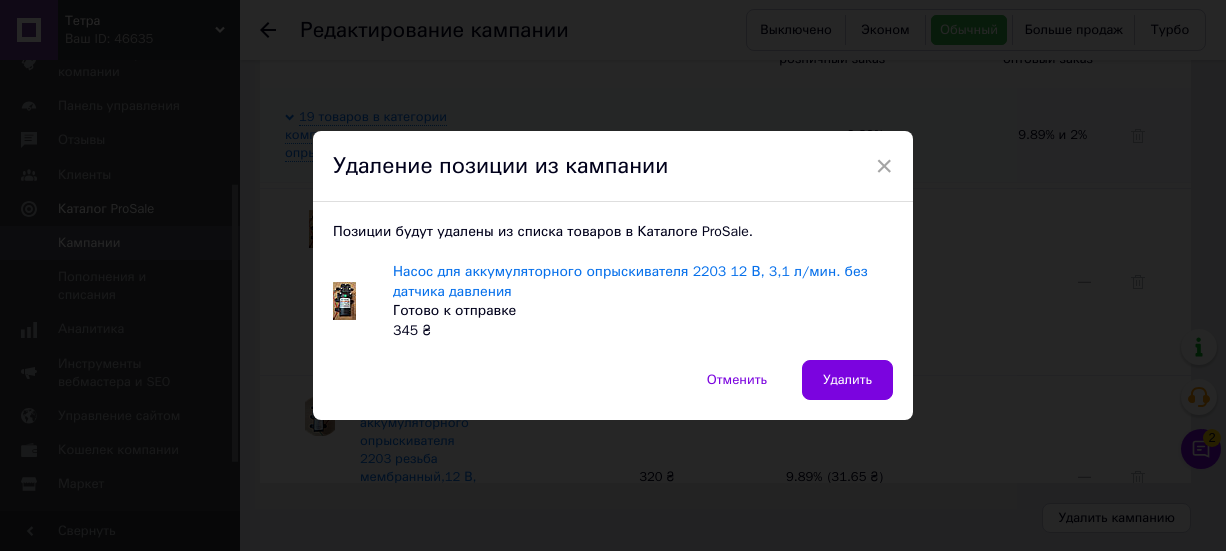 click on "Удалить" at bounding box center (847, 380) 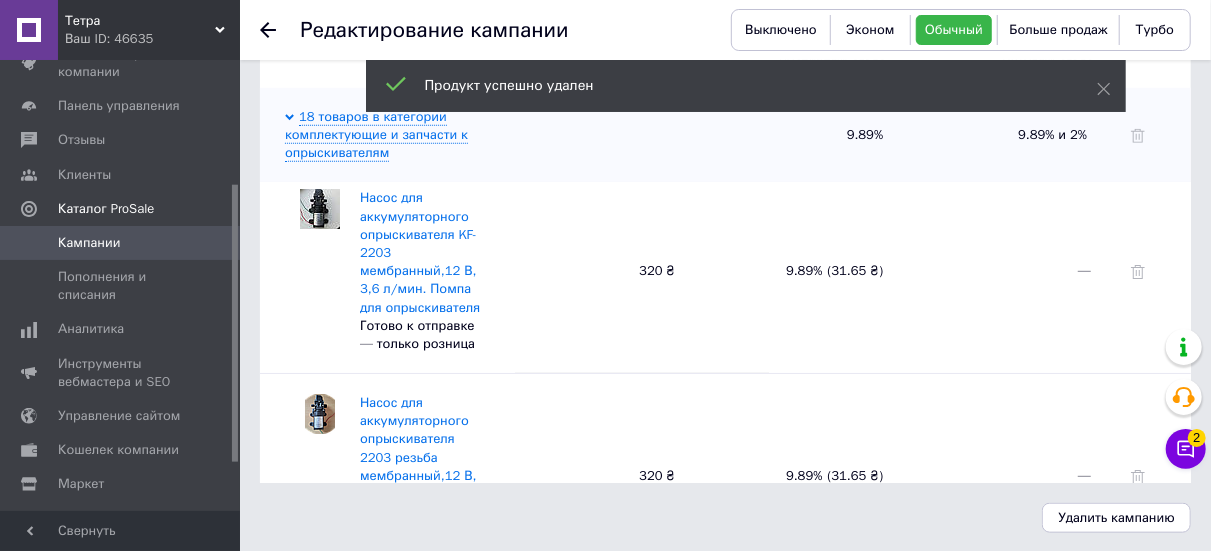 scroll, scrollTop: 0, scrollLeft: 0, axis: both 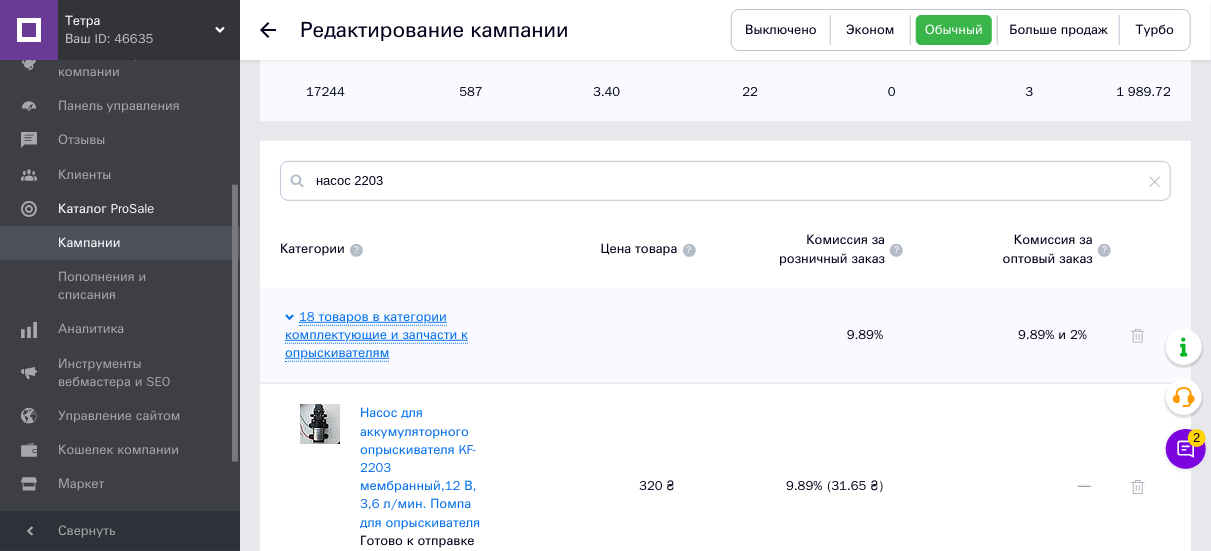 click on "18 товаров в категории комплектующие и запчасти к опрыскивателям" at bounding box center [376, 335] 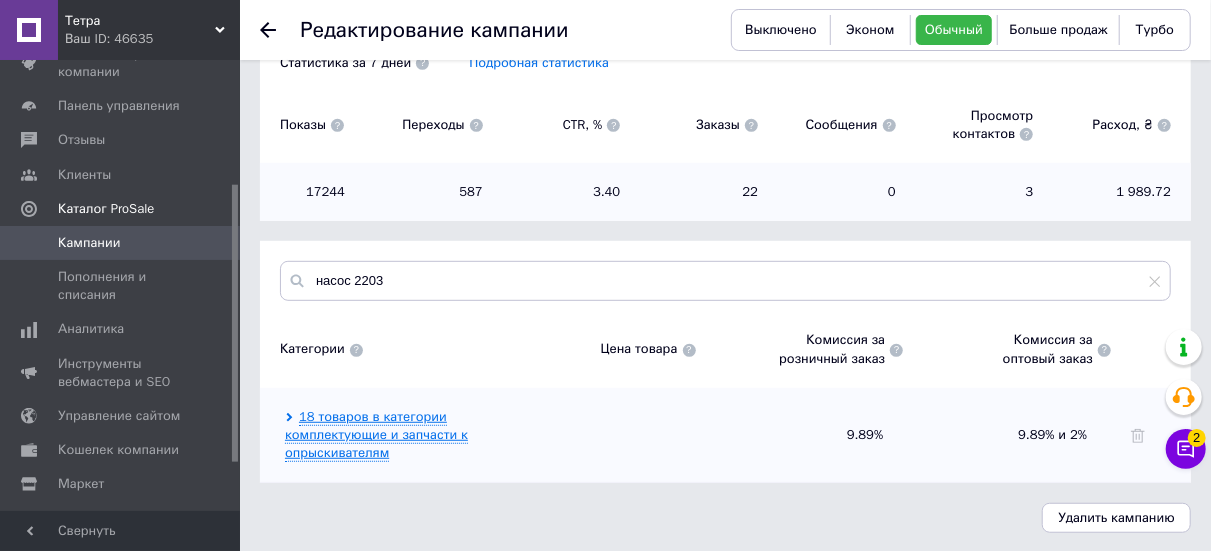 click on "18 товаров в категории комплектующие и запчасти к опрыскивателям" at bounding box center (376, 435) 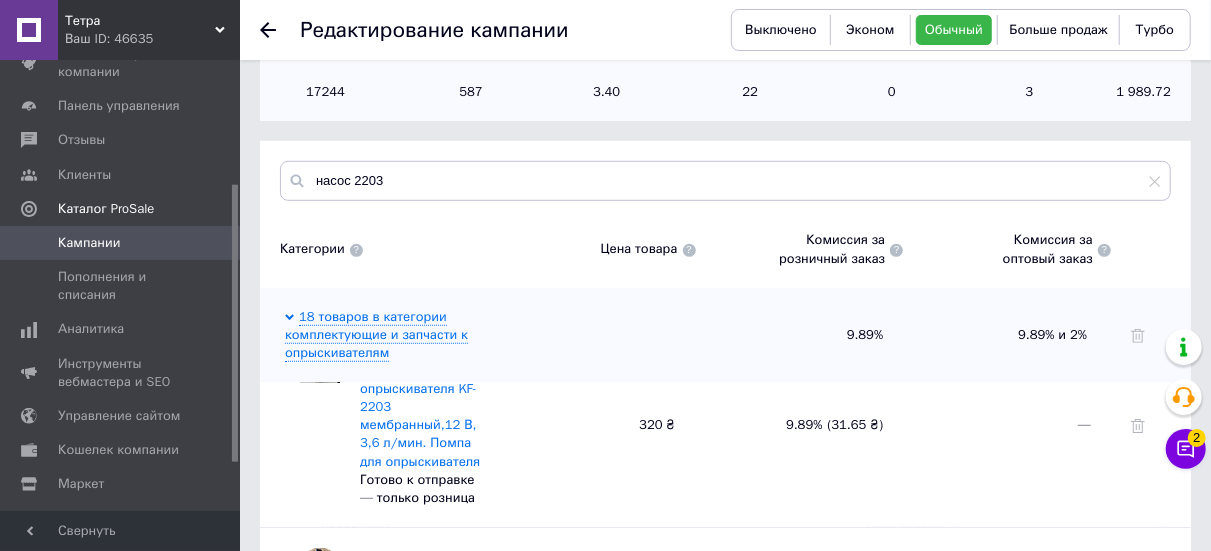 scroll, scrollTop: 90, scrollLeft: 0, axis: vertical 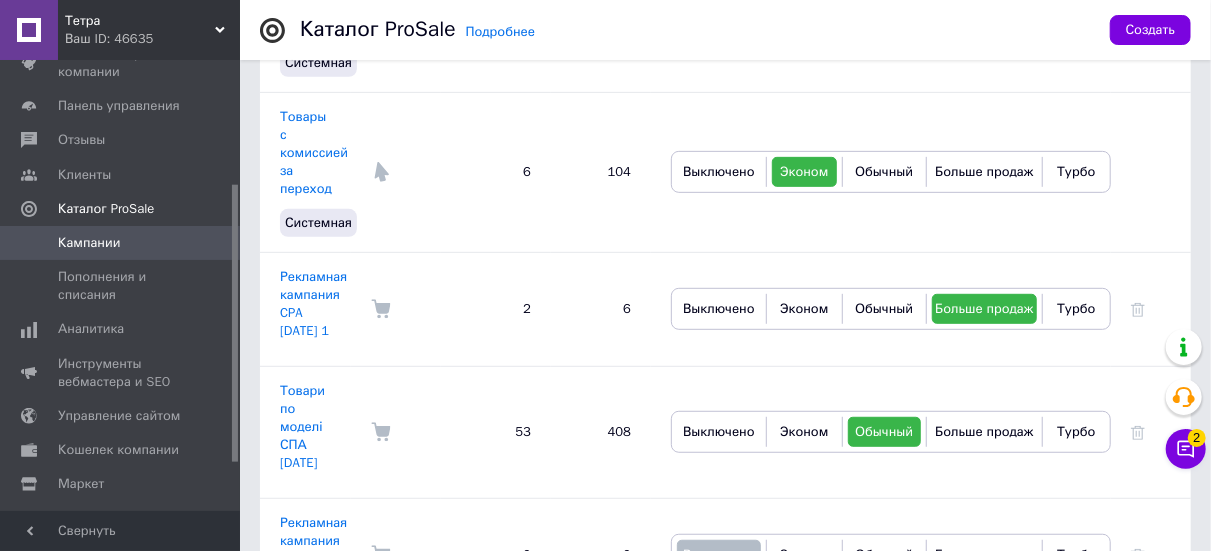 click on "Рекламная кампания CPA 01.10.2019 1" at bounding box center (313, 304) 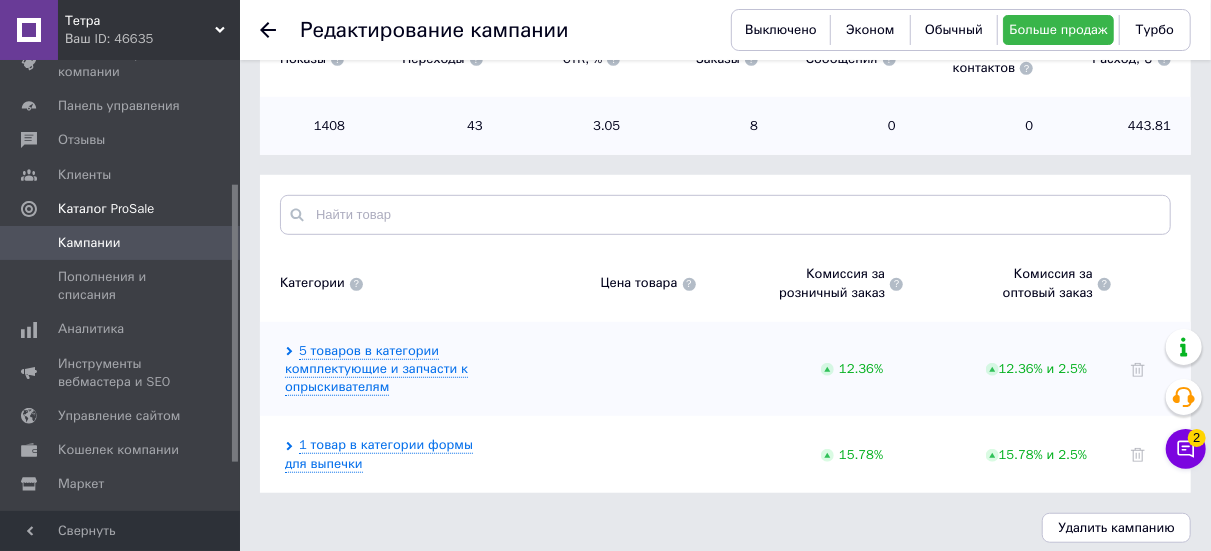 scroll, scrollTop: 510, scrollLeft: 0, axis: vertical 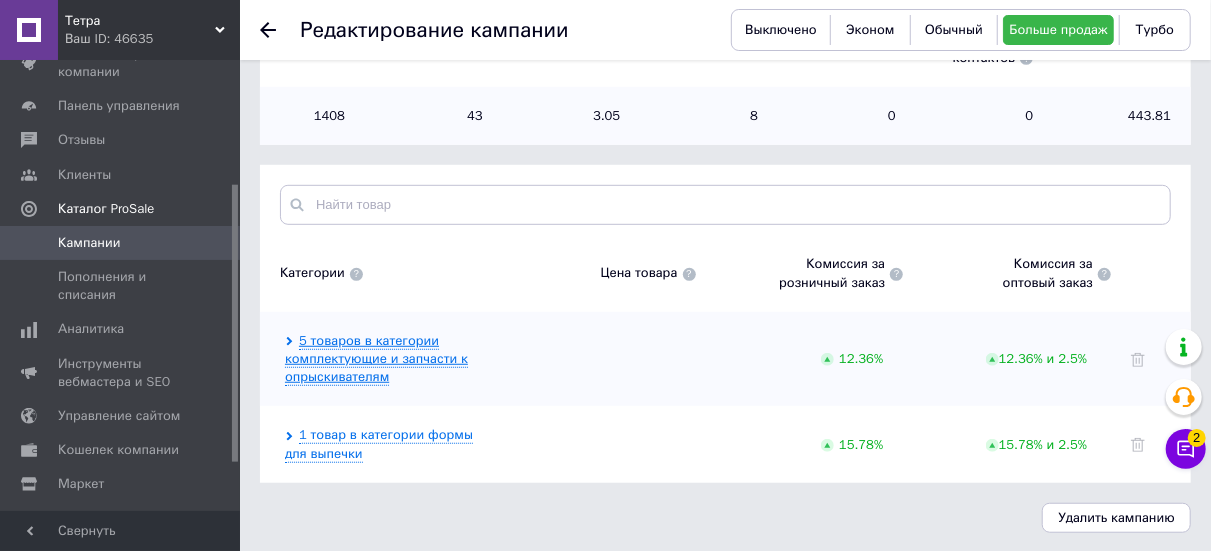 click on "5 товаров в категории комплектующие и запчасти к опрыскивателям" at bounding box center (376, 359) 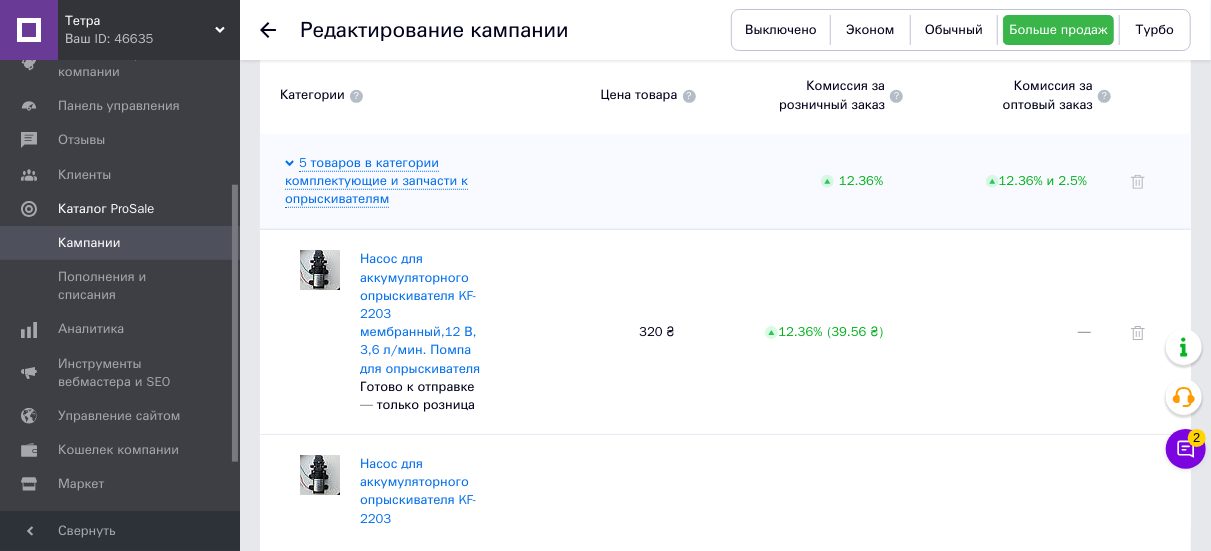 scroll, scrollTop: 810, scrollLeft: 0, axis: vertical 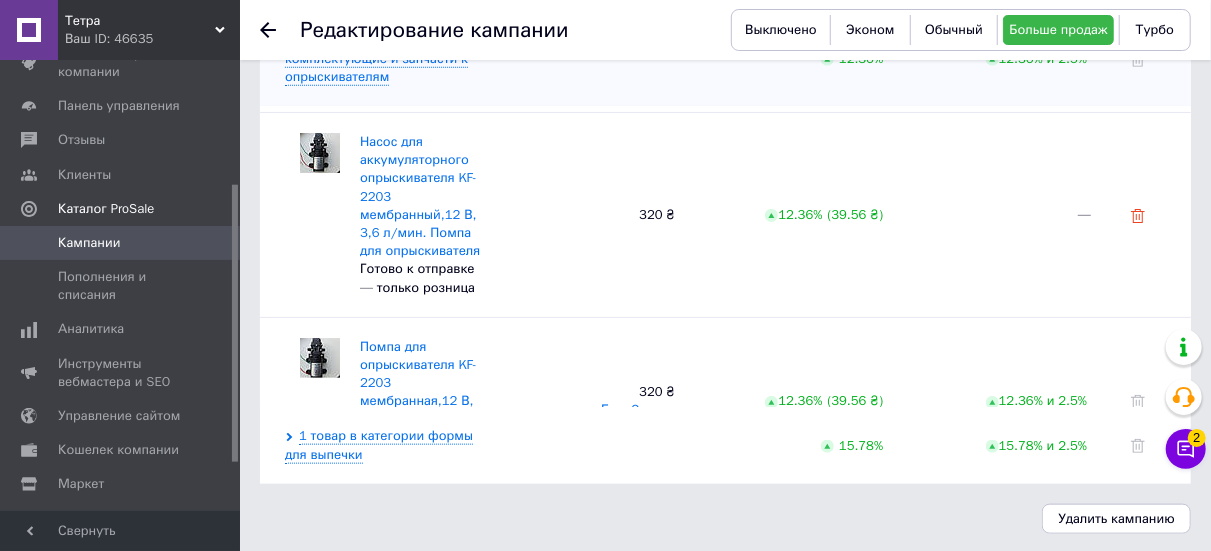 drag, startPoint x: 1121, startPoint y: 182, endPoint x: 1143, endPoint y: 190, distance: 23.409399 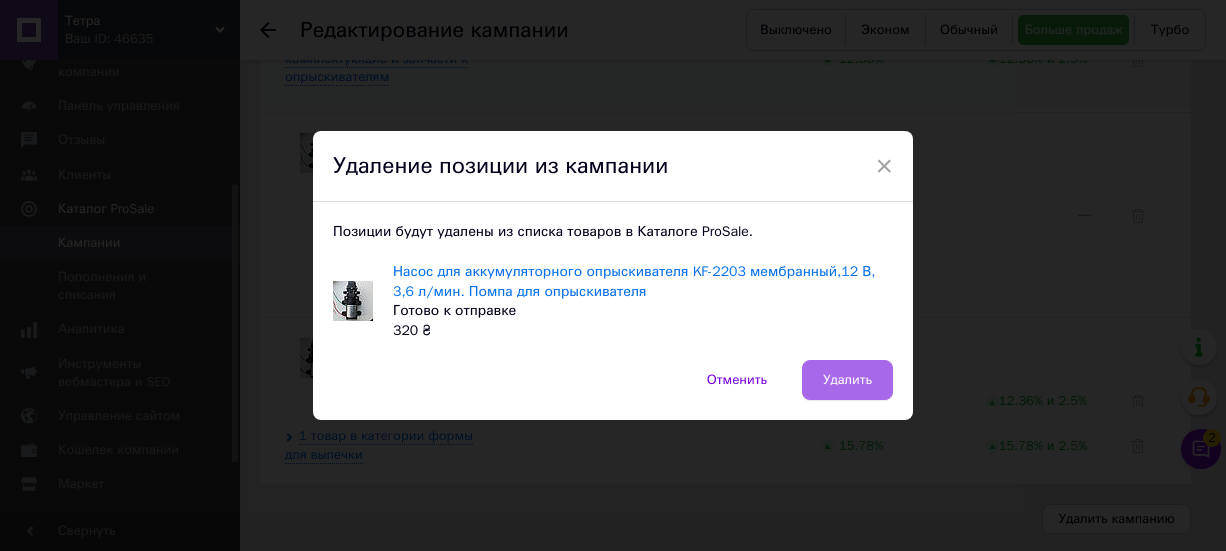 click on "Удалить" at bounding box center (847, 380) 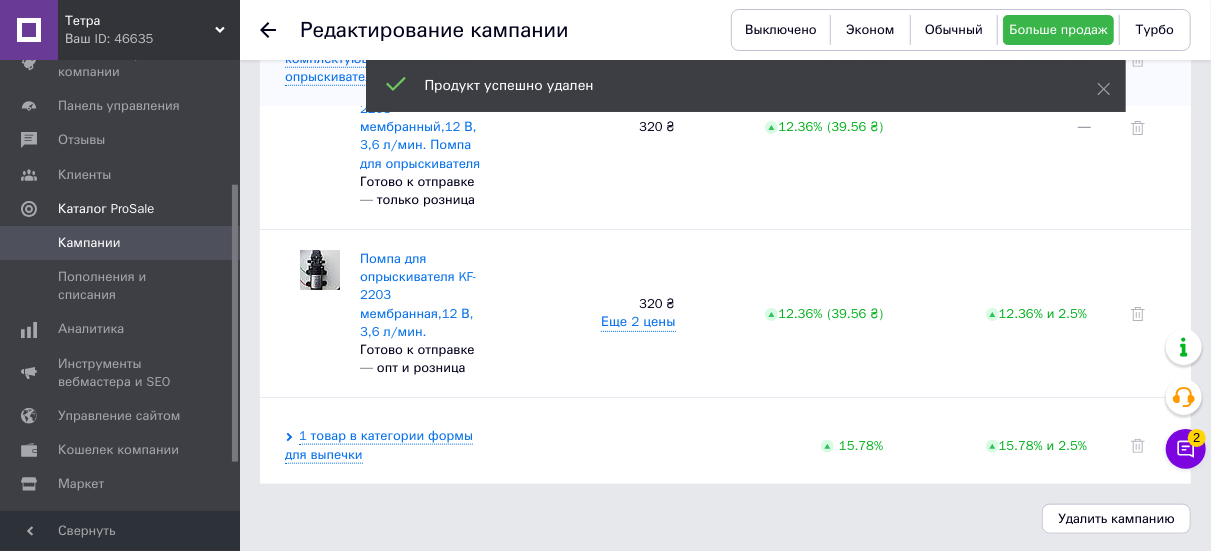scroll, scrollTop: 113, scrollLeft: 0, axis: vertical 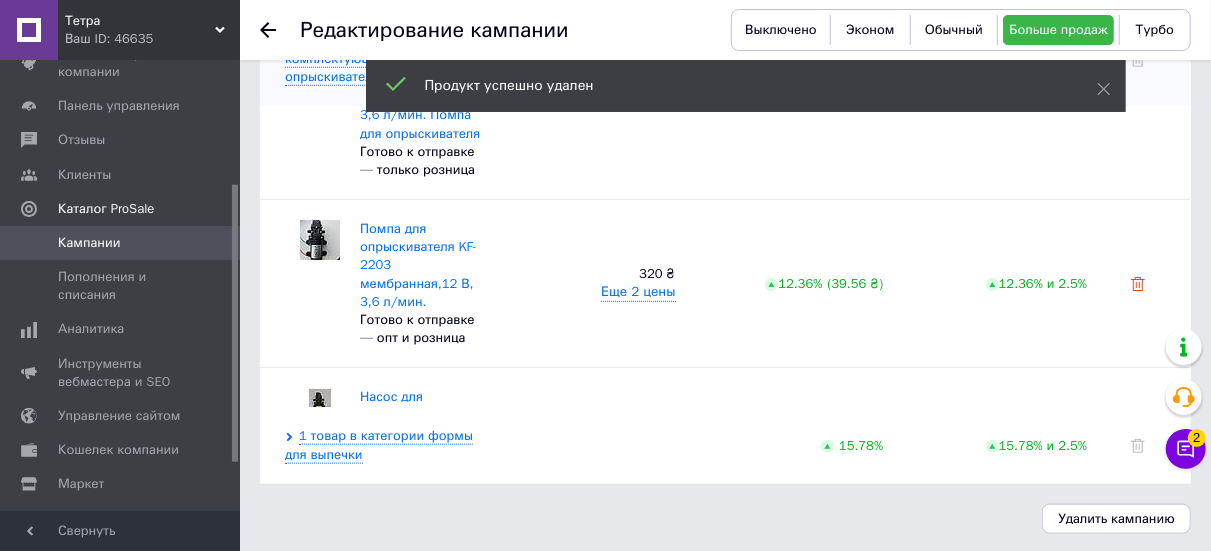 click 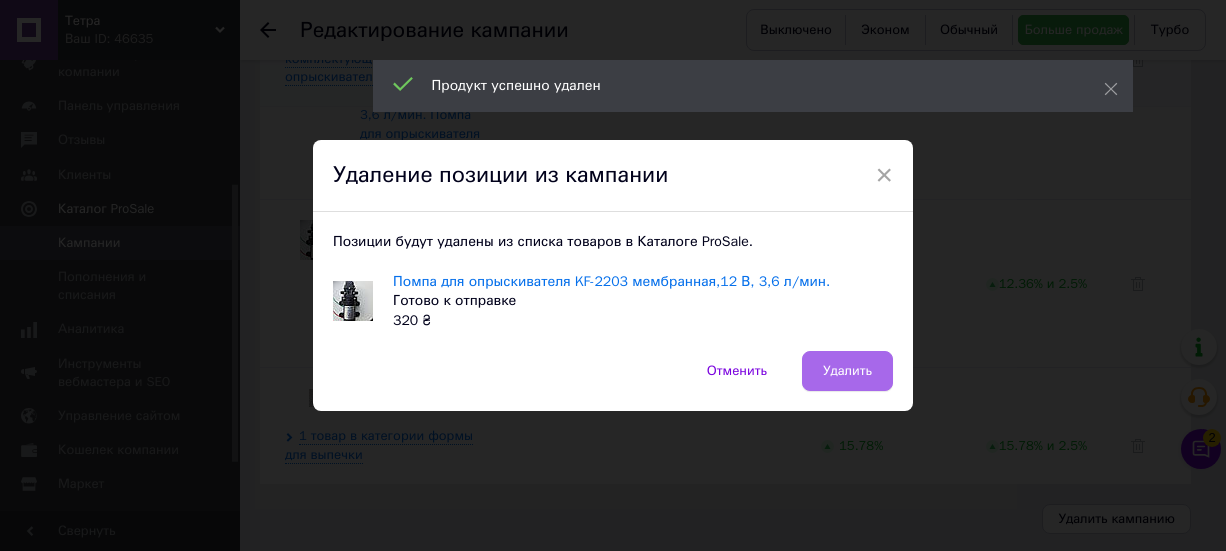 click on "Удалить" at bounding box center [847, 371] 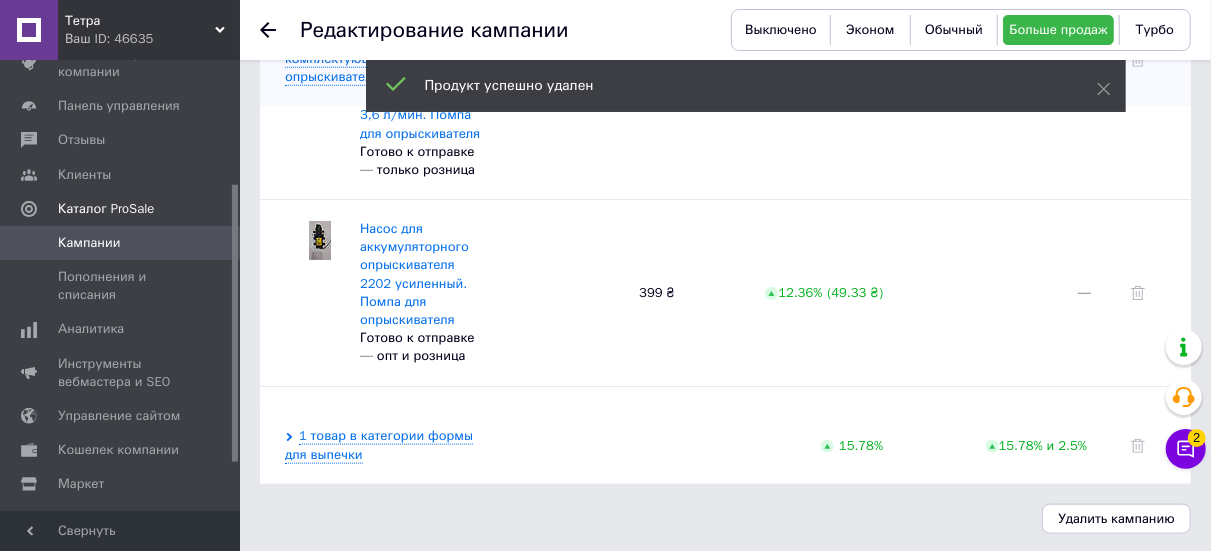 scroll, scrollTop: 213, scrollLeft: 0, axis: vertical 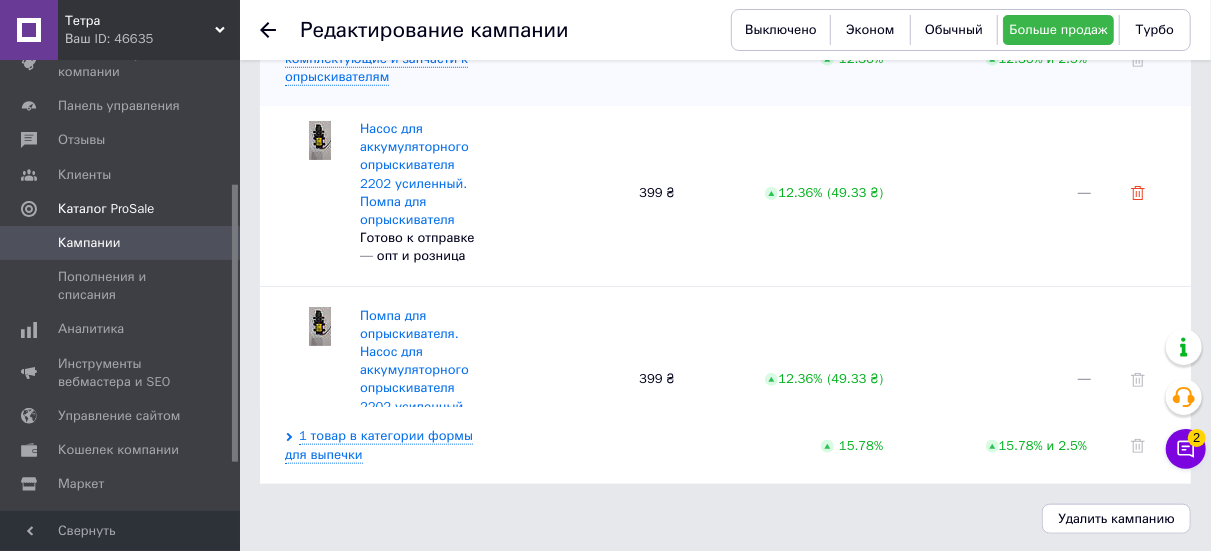 click 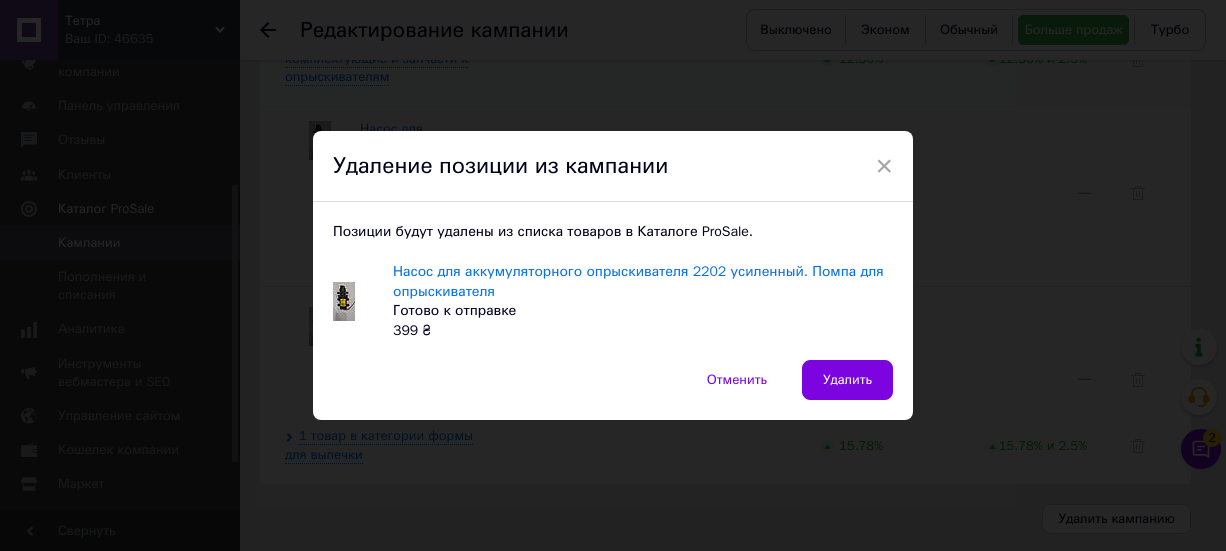 click on "Удалить" at bounding box center (847, 380) 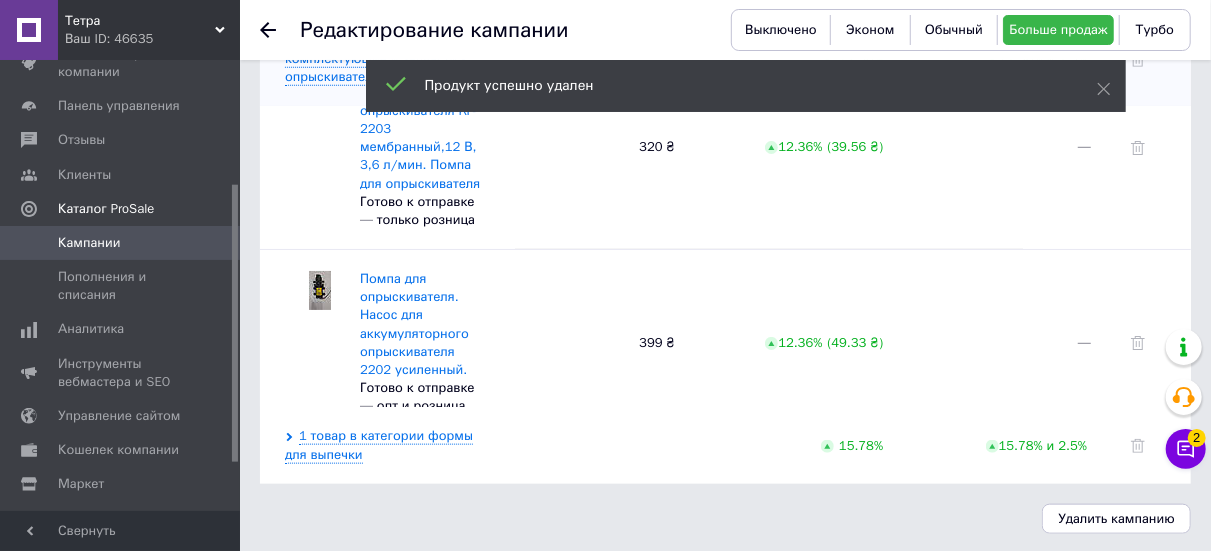 scroll, scrollTop: 72, scrollLeft: 0, axis: vertical 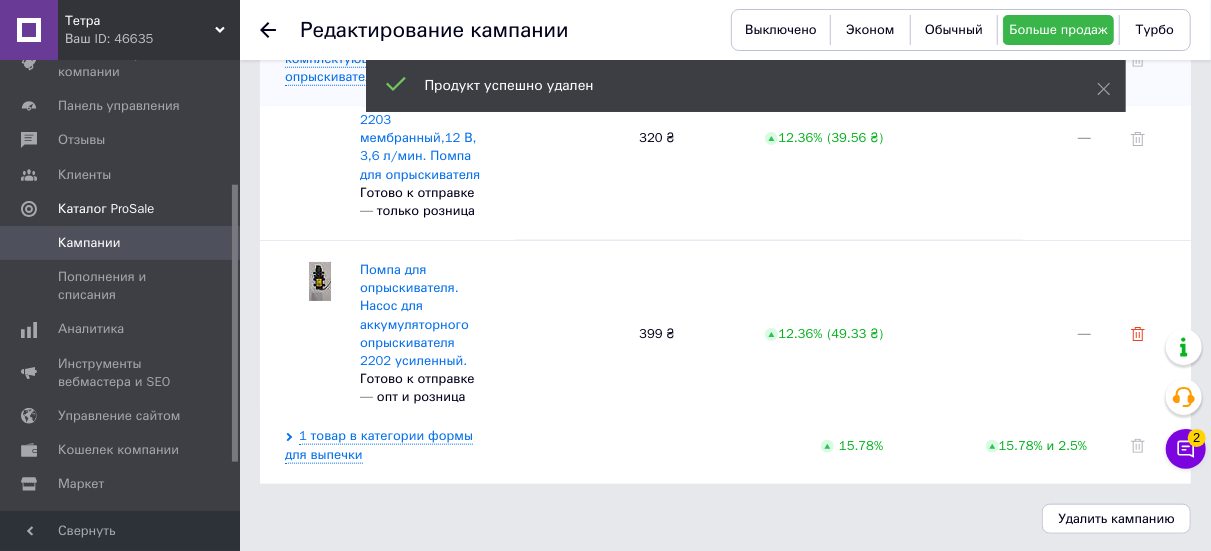 click 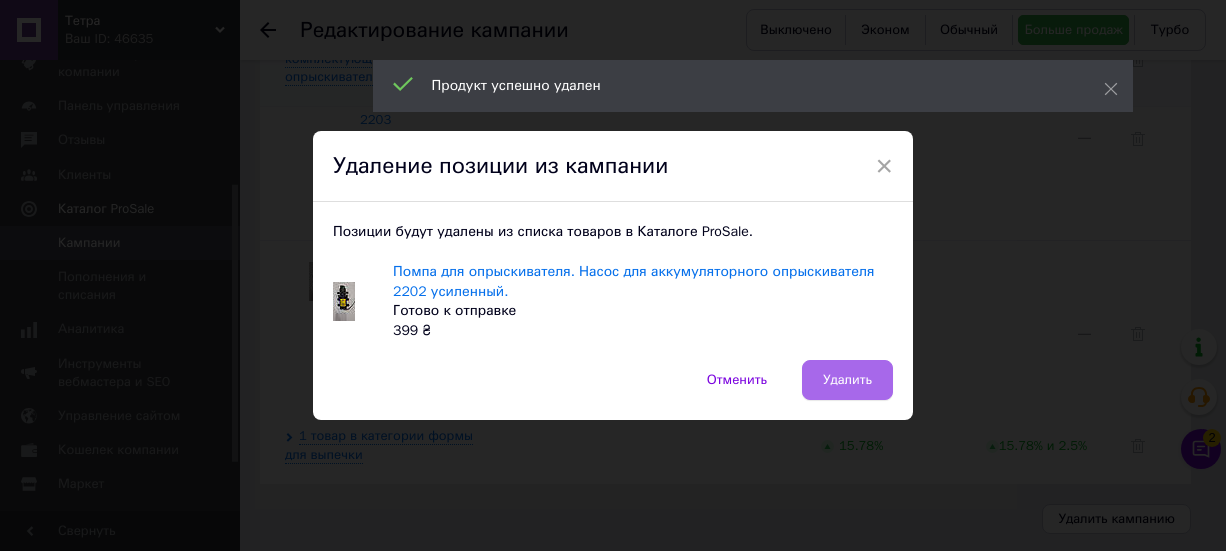 click on "Удалить" at bounding box center (847, 380) 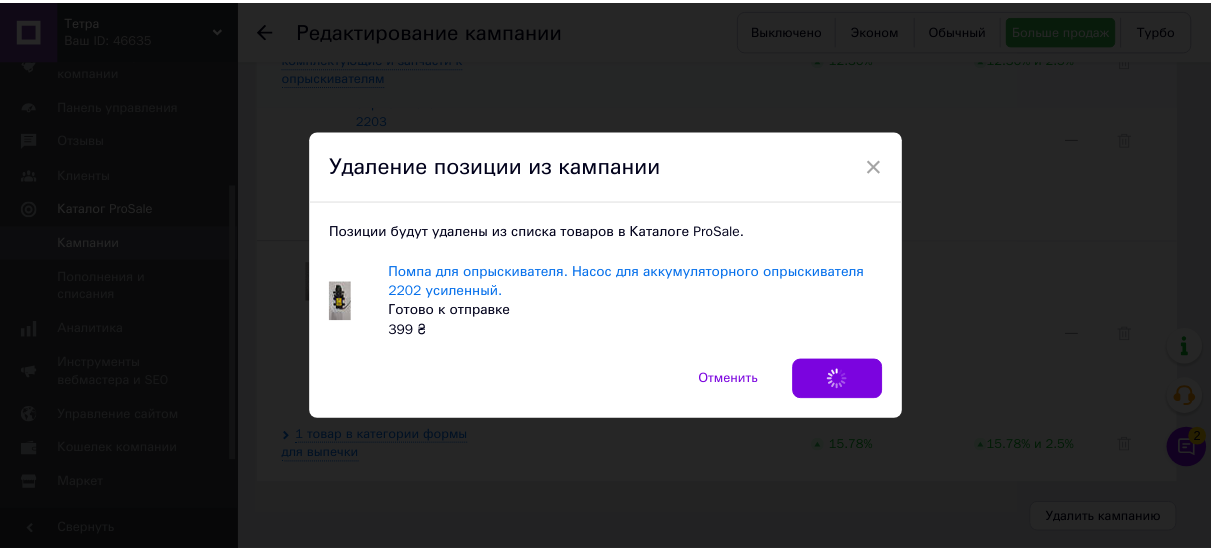 scroll, scrollTop: 697, scrollLeft: 0, axis: vertical 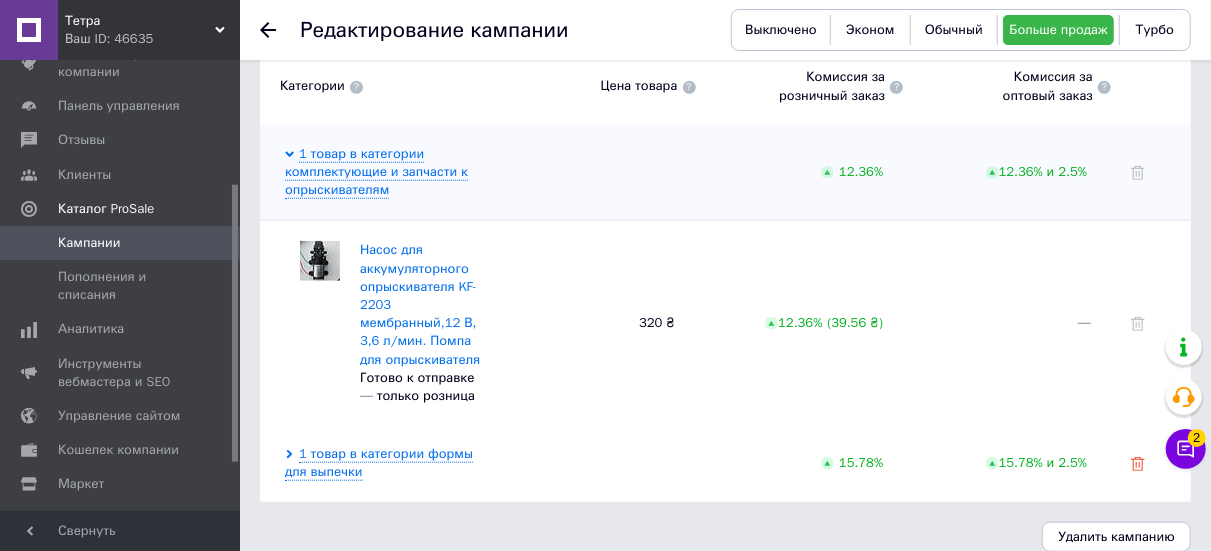 click 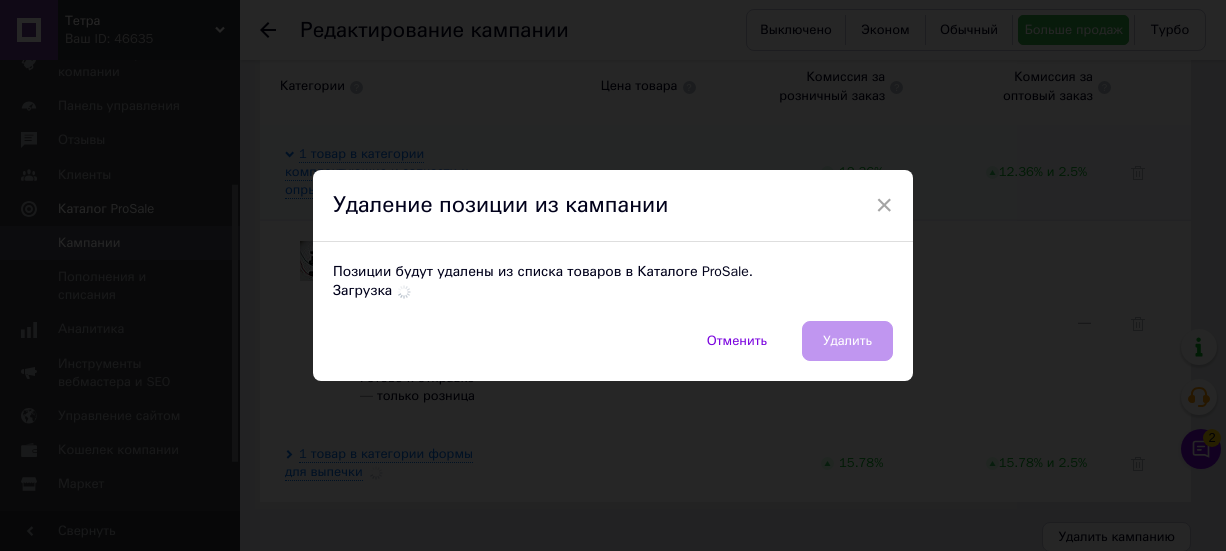 click on "Отменить   Удалить" at bounding box center [613, 351] 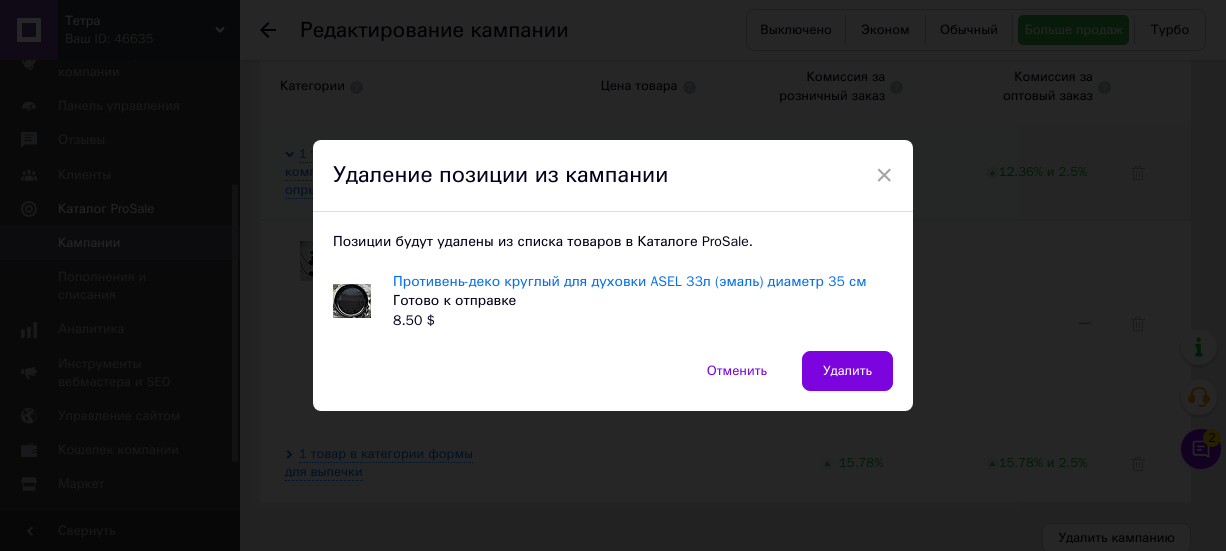 click on "Удалить" at bounding box center [847, 371] 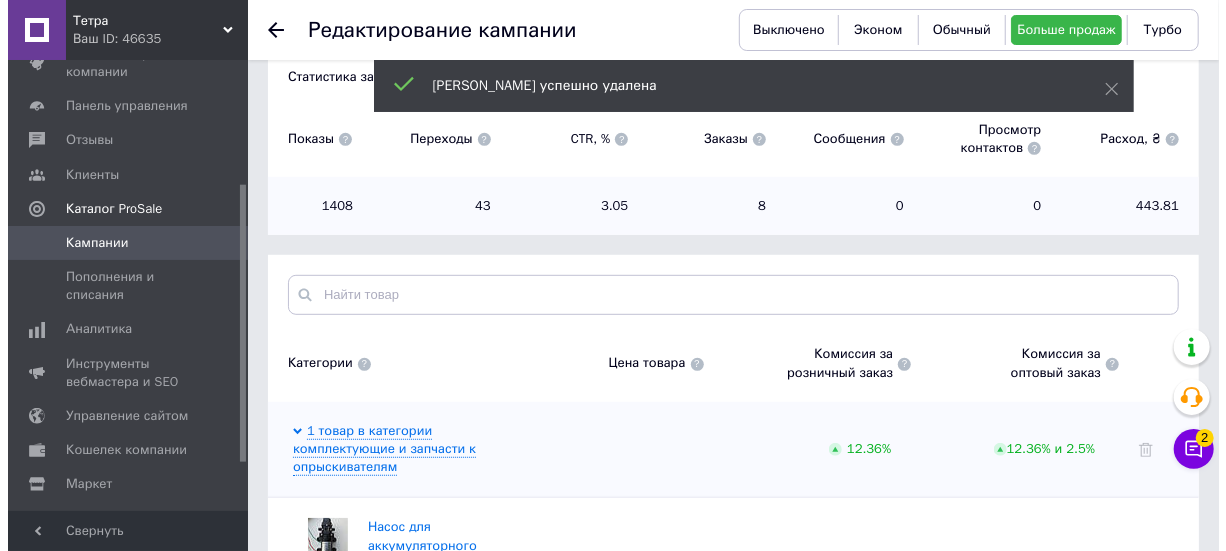 scroll, scrollTop: 620, scrollLeft: 0, axis: vertical 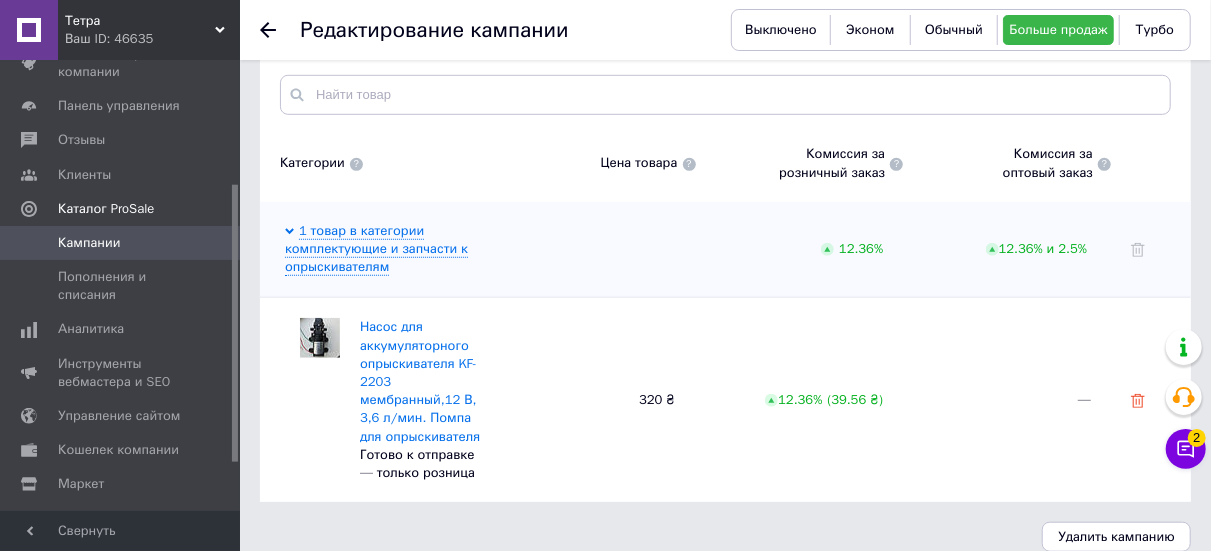 click 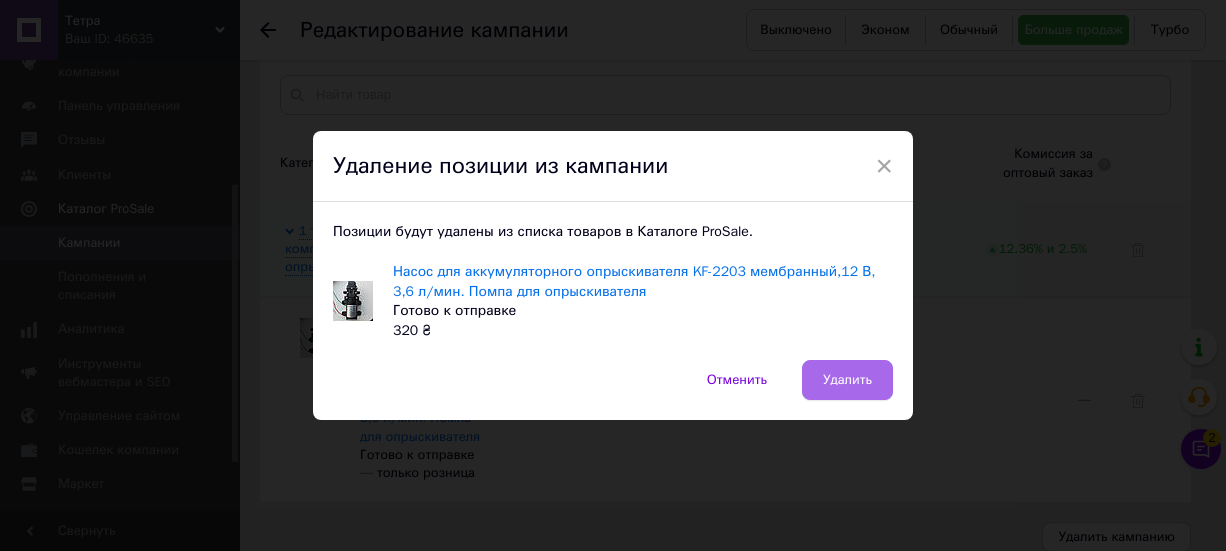 click on "Удалить" at bounding box center [847, 380] 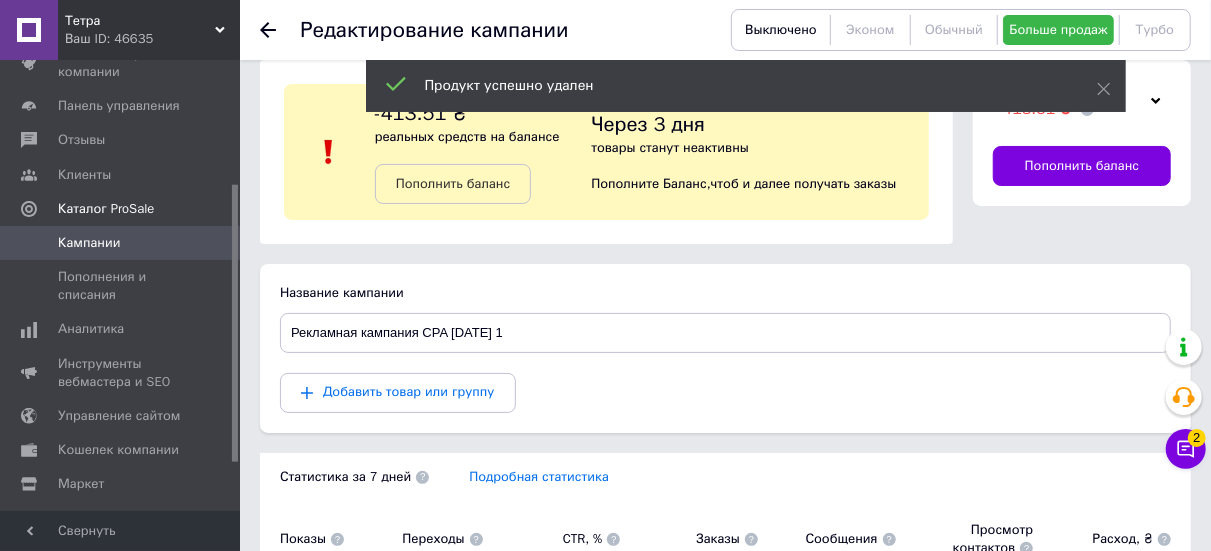 scroll, scrollTop: 18, scrollLeft: 0, axis: vertical 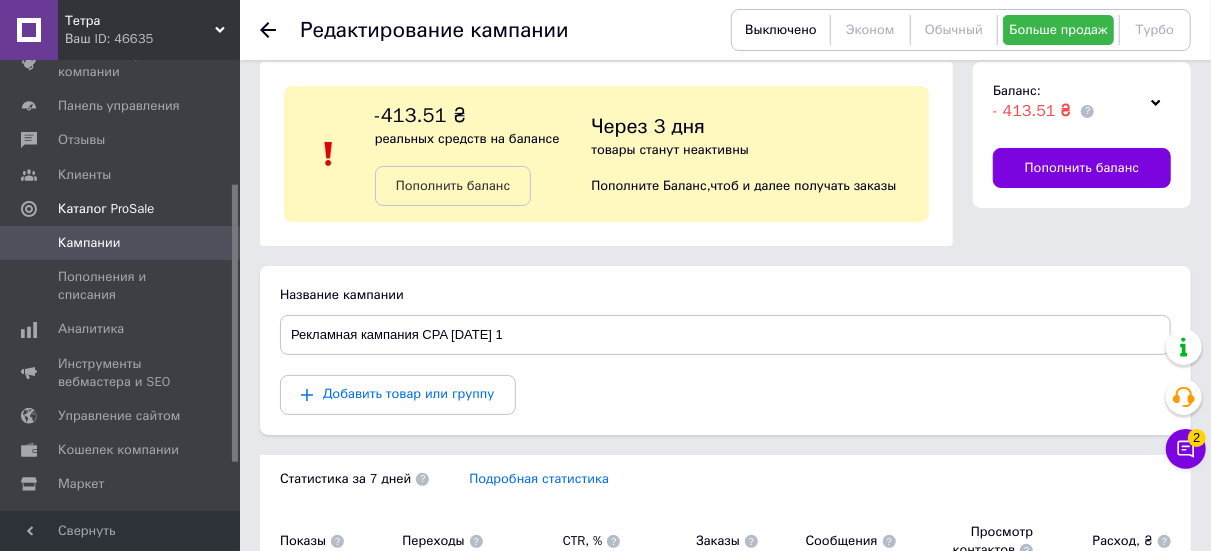 drag, startPoint x: 270, startPoint y: 36, endPoint x: 335, endPoint y: 78, distance: 77.388626 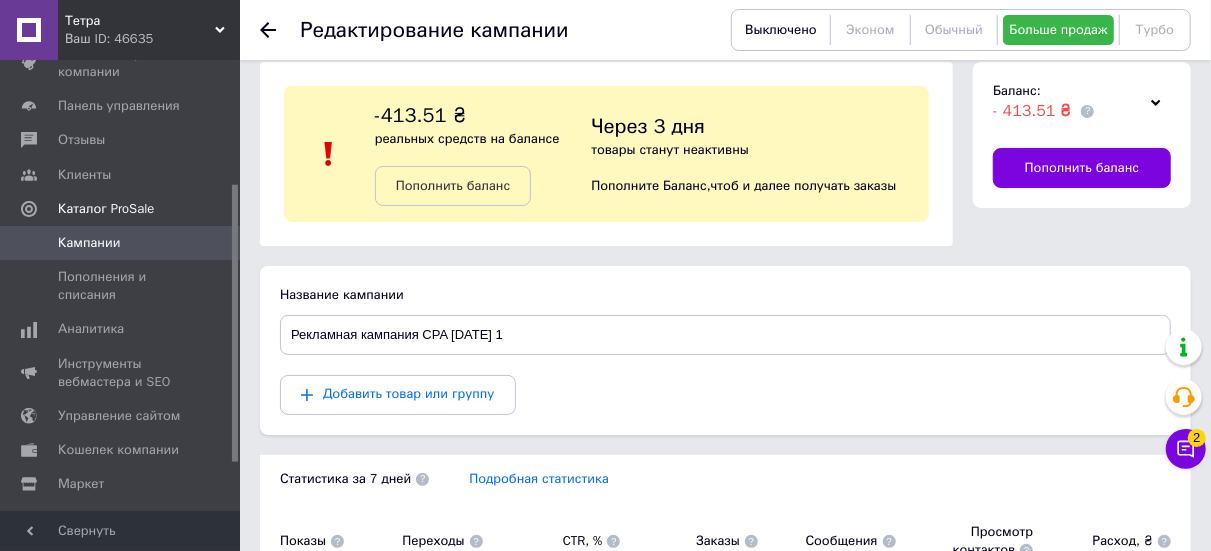 click at bounding box center (280, 30) 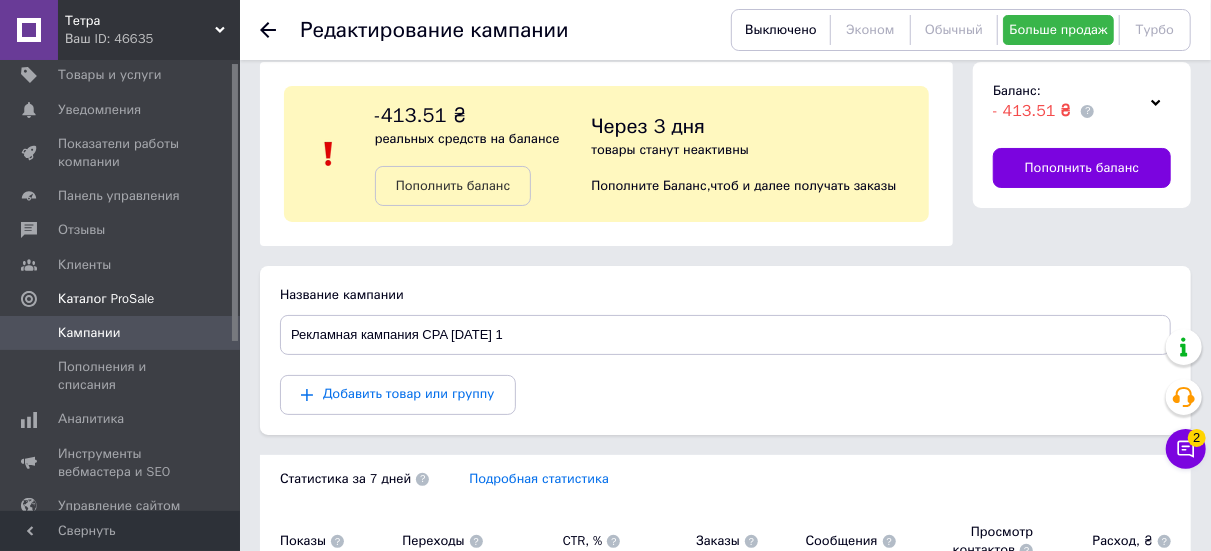 scroll, scrollTop: 0, scrollLeft: 0, axis: both 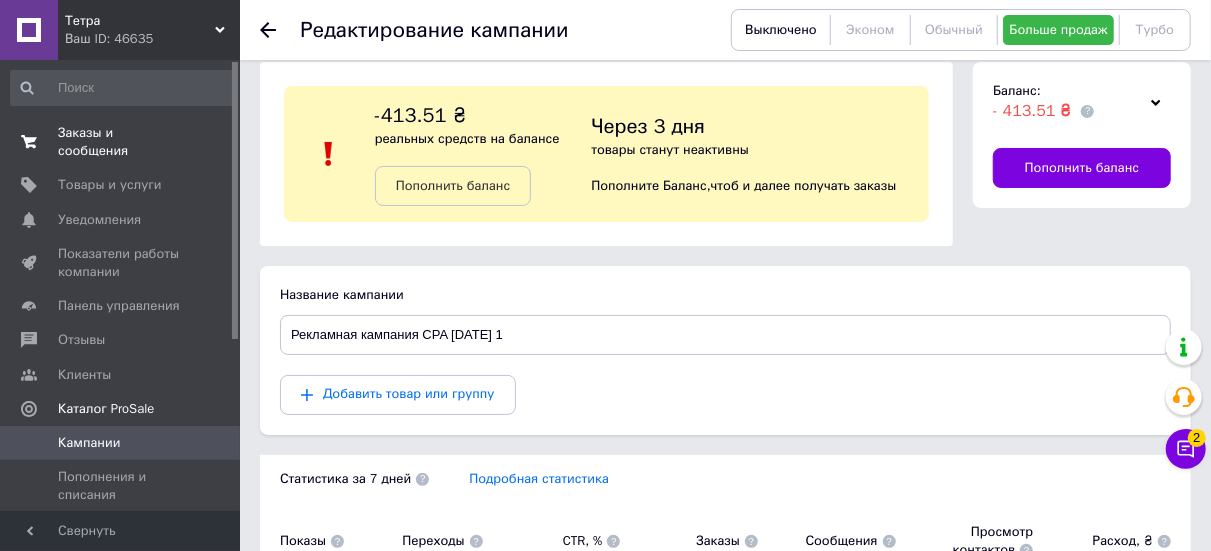 click on "Заказы и сообщения" at bounding box center [121, 142] 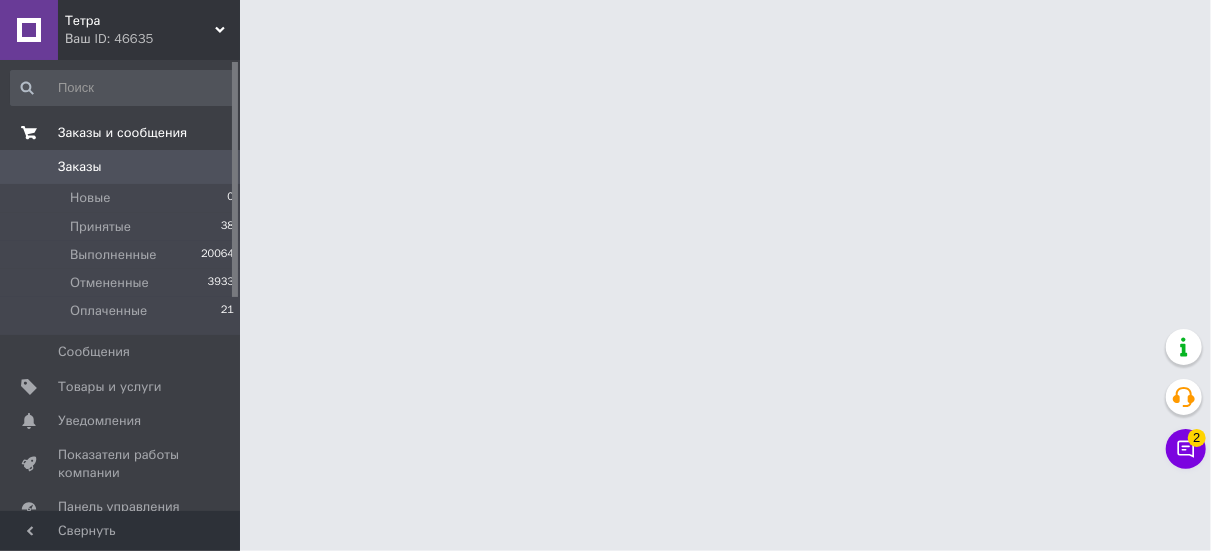 scroll, scrollTop: 0, scrollLeft: 0, axis: both 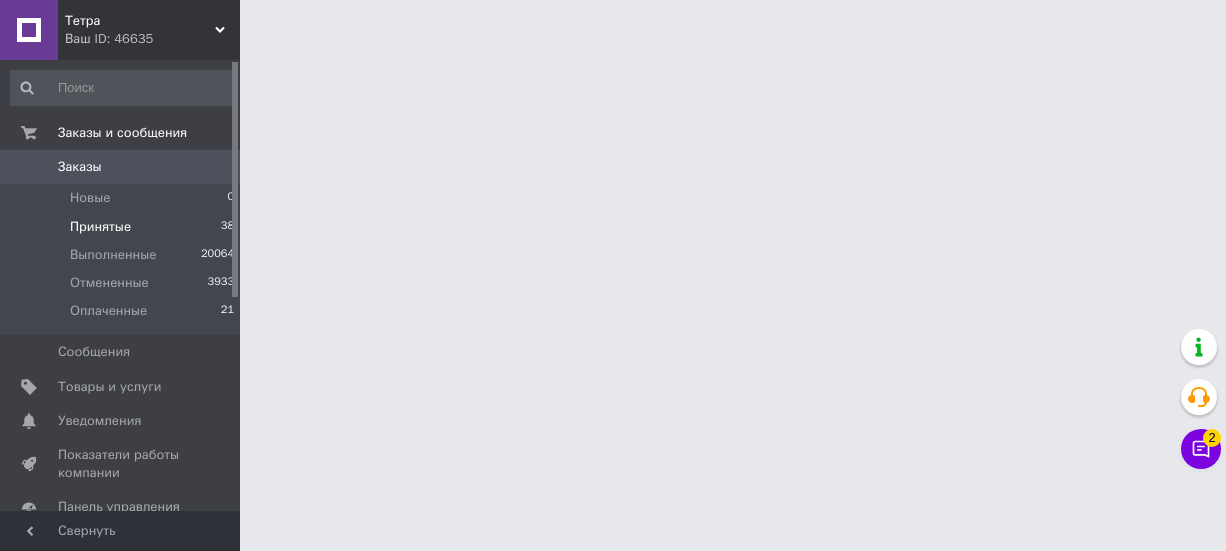 click on "Принятые 38" at bounding box center (123, 227) 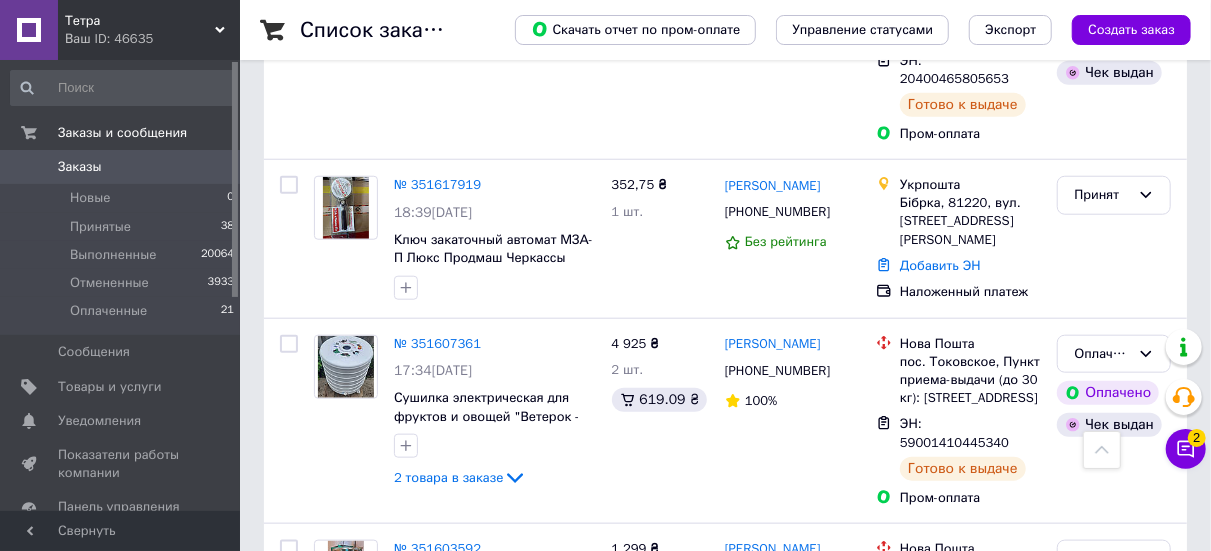 scroll, scrollTop: 8200, scrollLeft: 0, axis: vertical 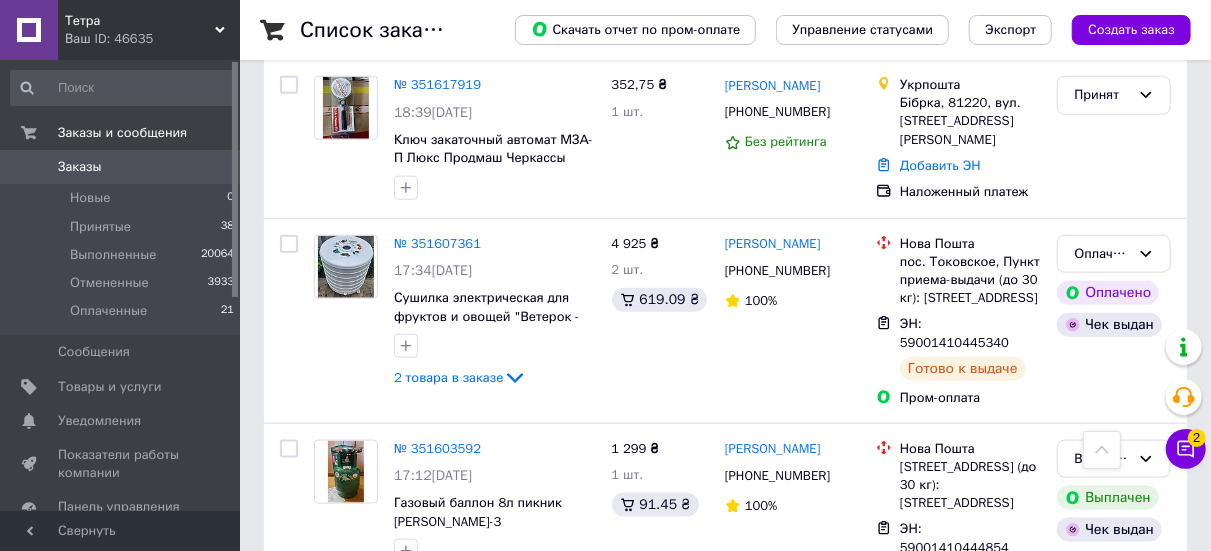 click on "№ 351587915" at bounding box center (437, 653) 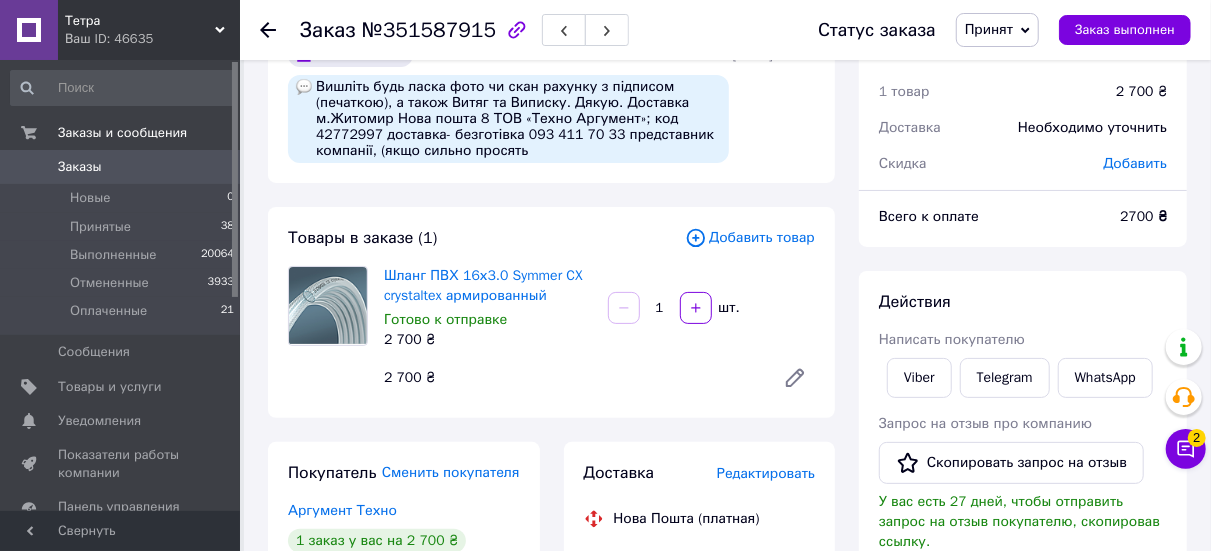 scroll, scrollTop: 0, scrollLeft: 0, axis: both 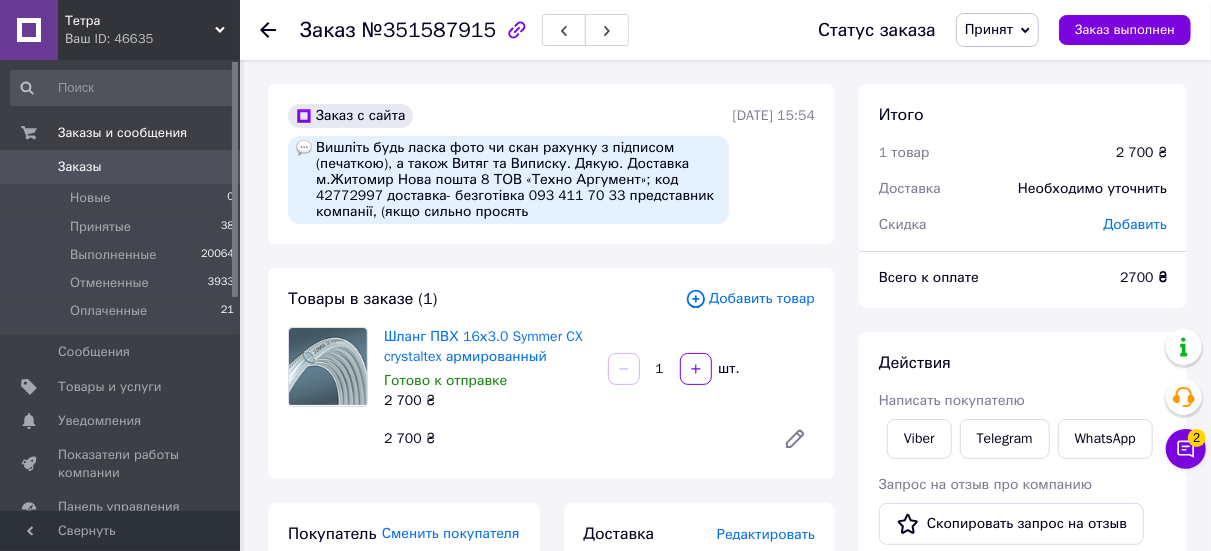 click on "Товары в заказе (1)" at bounding box center (486, 299) 